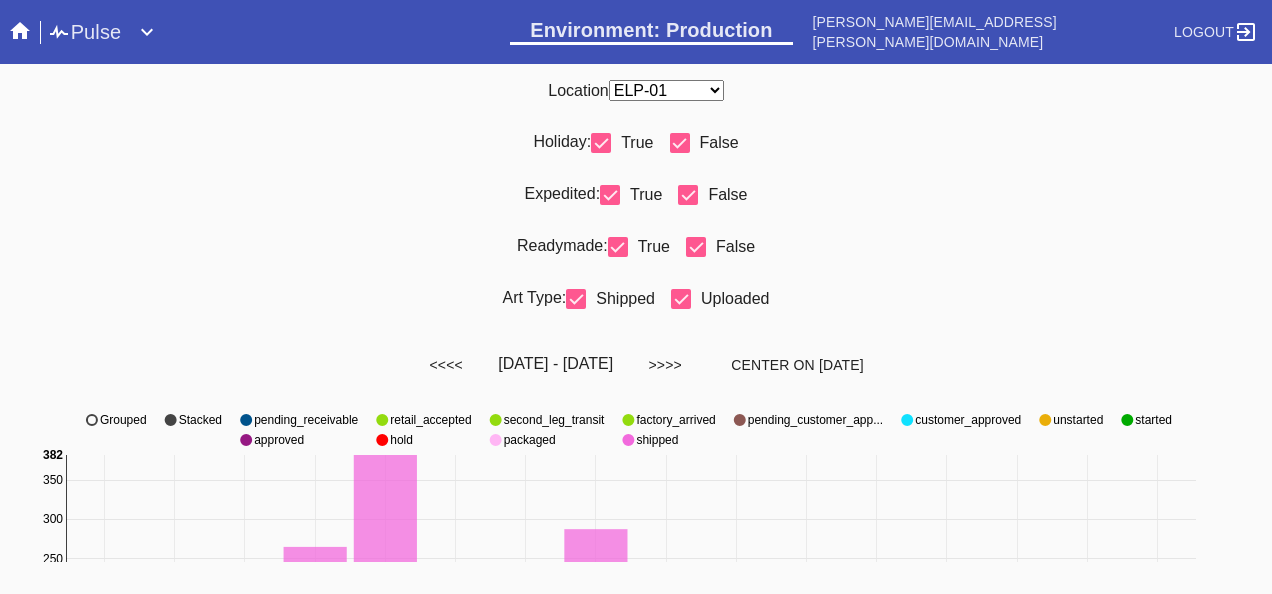 scroll, scrollTop: 0, scrollLeft: 0, axis: both 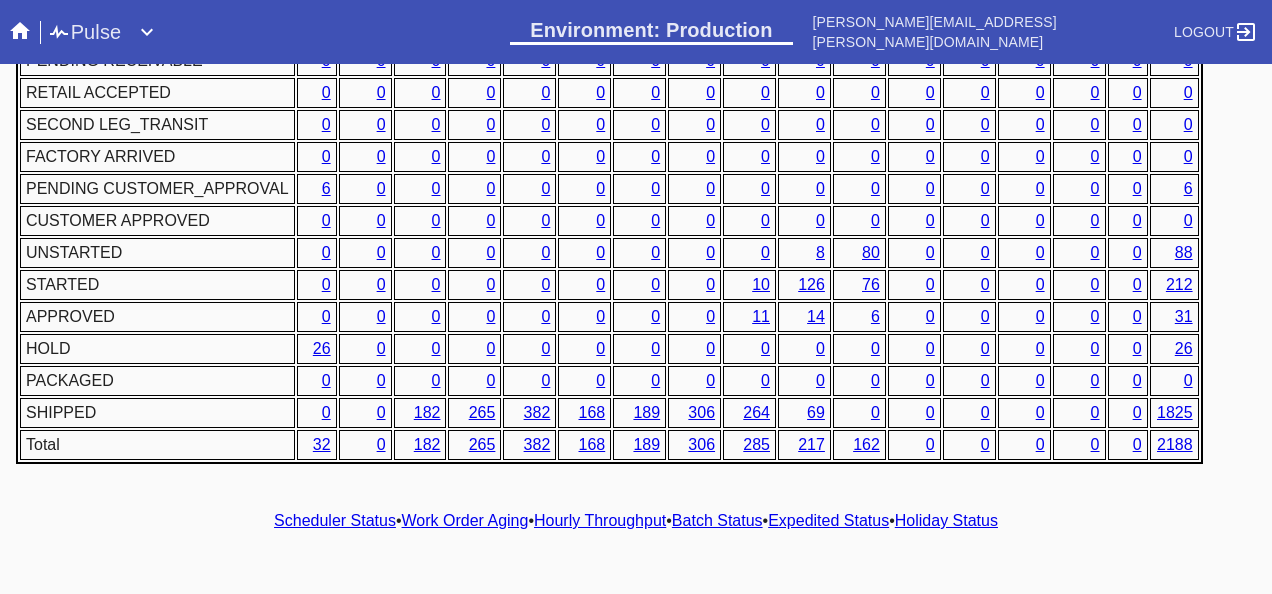 click on "Hourly Throughput" at bounding box center [600, 520] 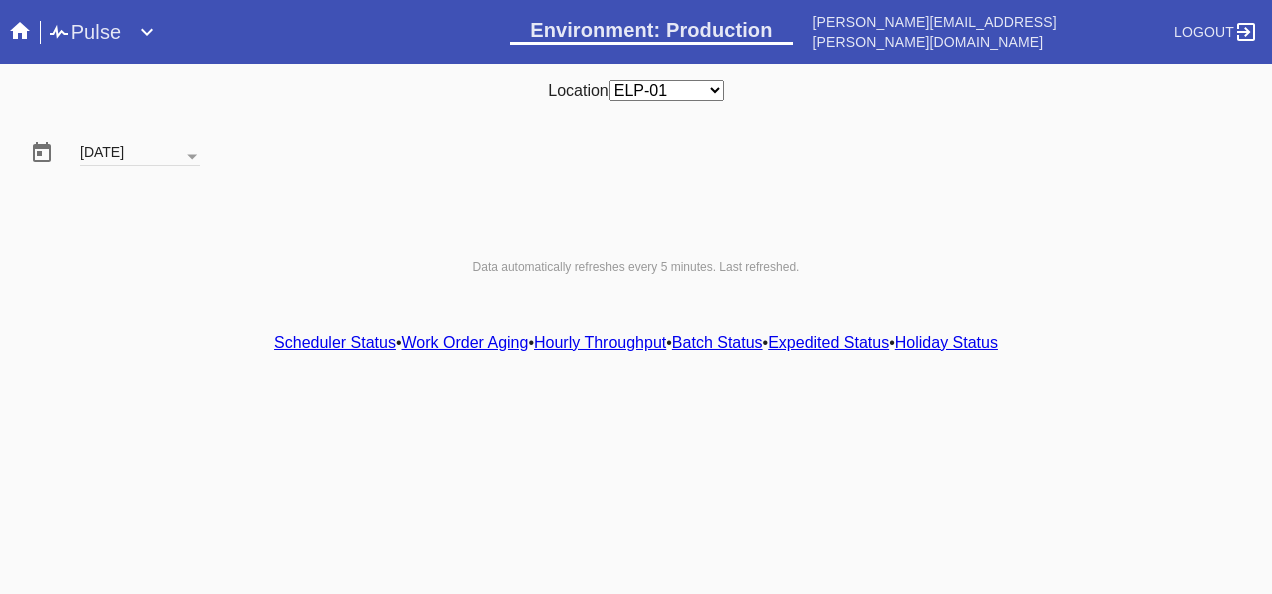 scroll, scrollTop: 0, scrollLeft: 0, axis: both 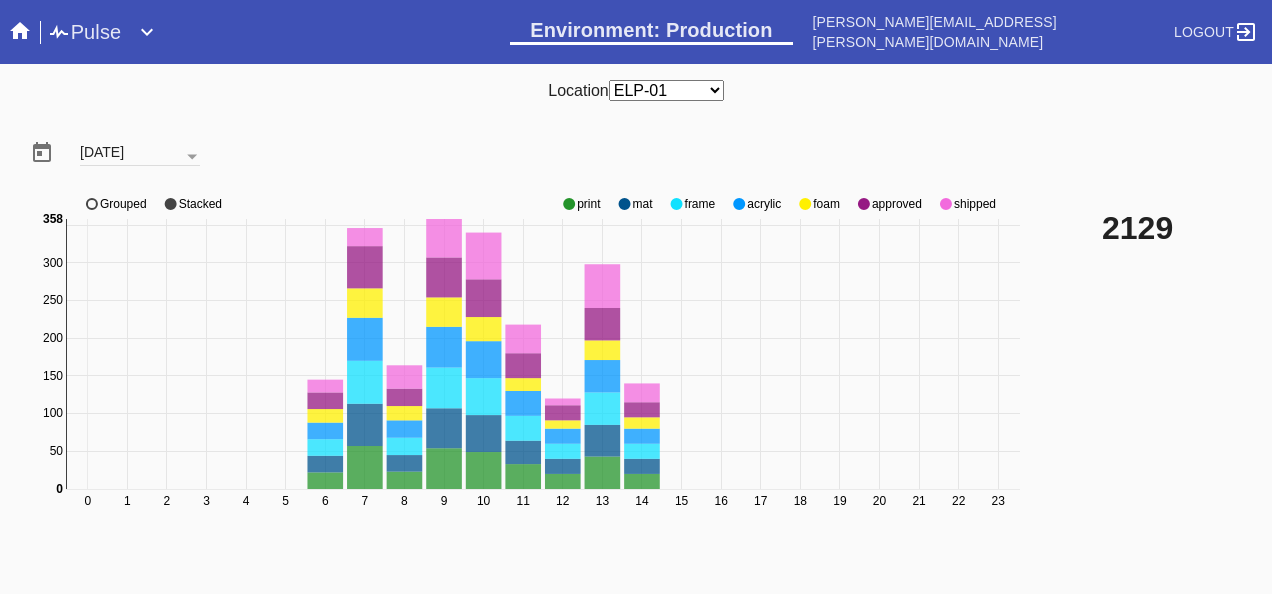 click 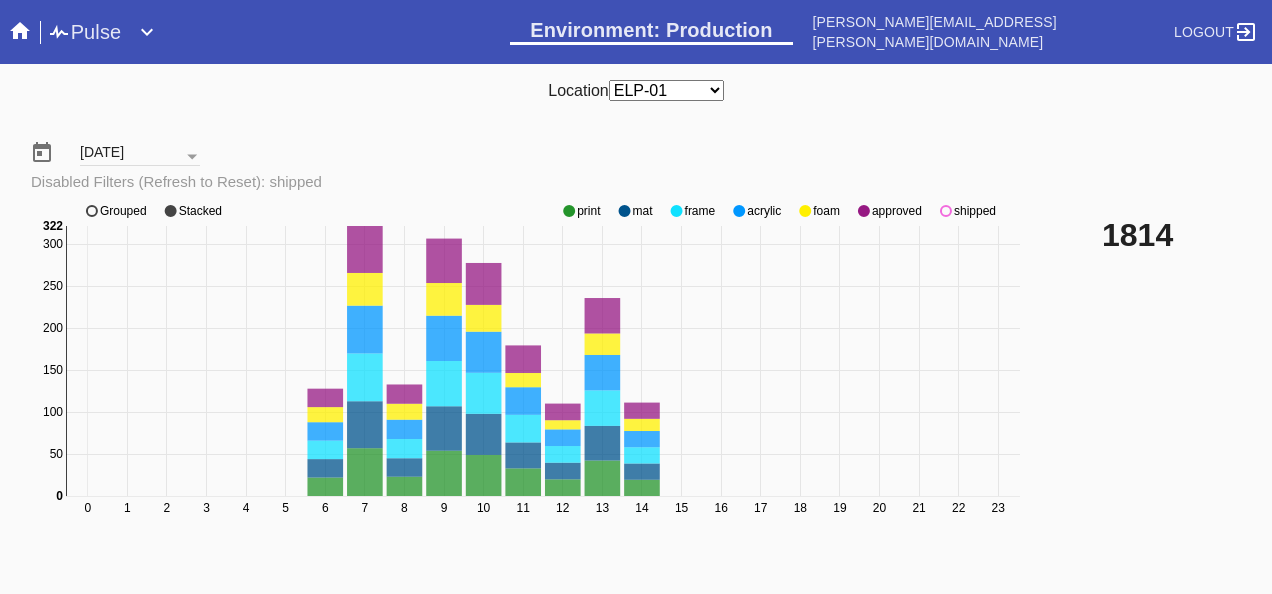 click 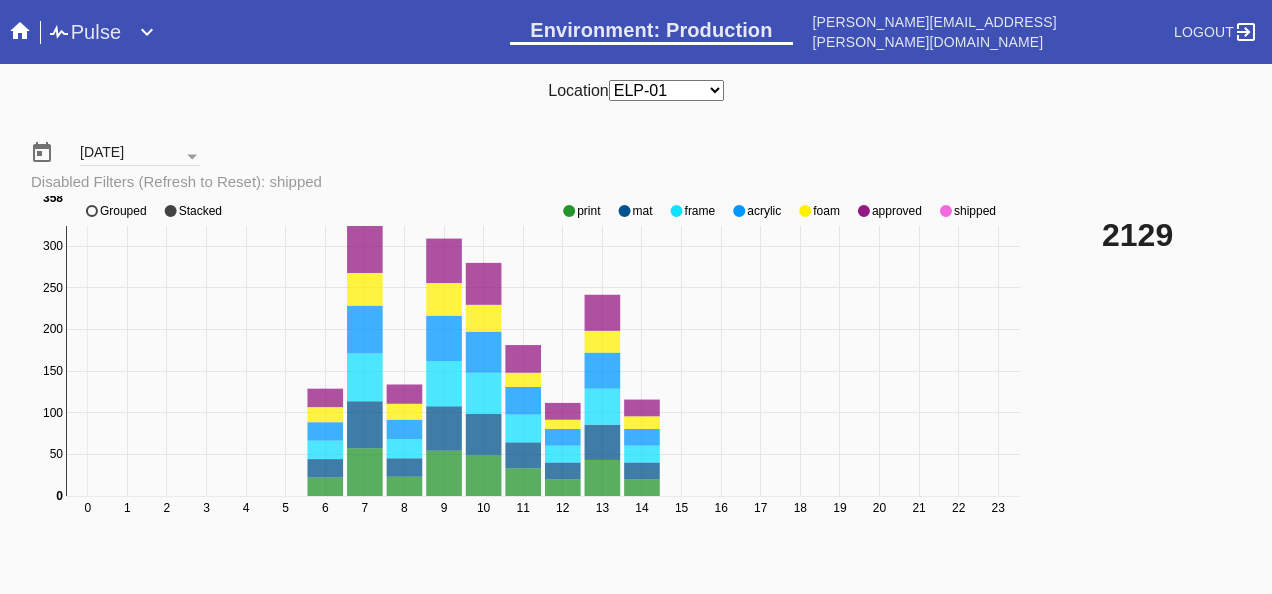 click 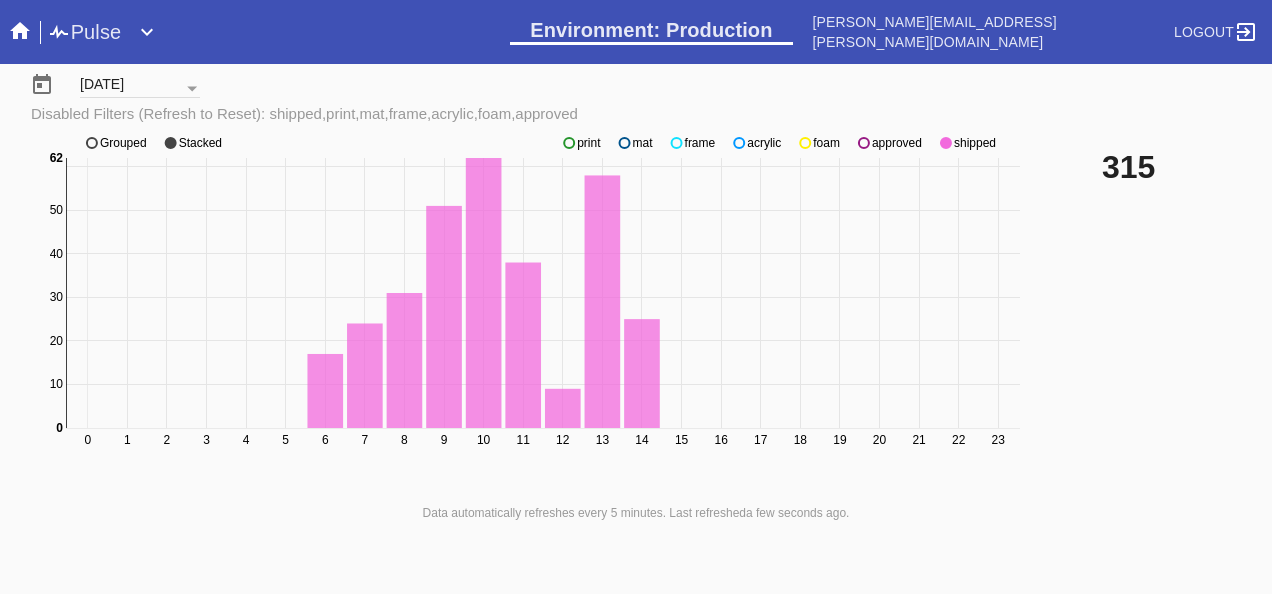 scroll, scrollTop: 140, scrollLeft: 0, axis: vertical 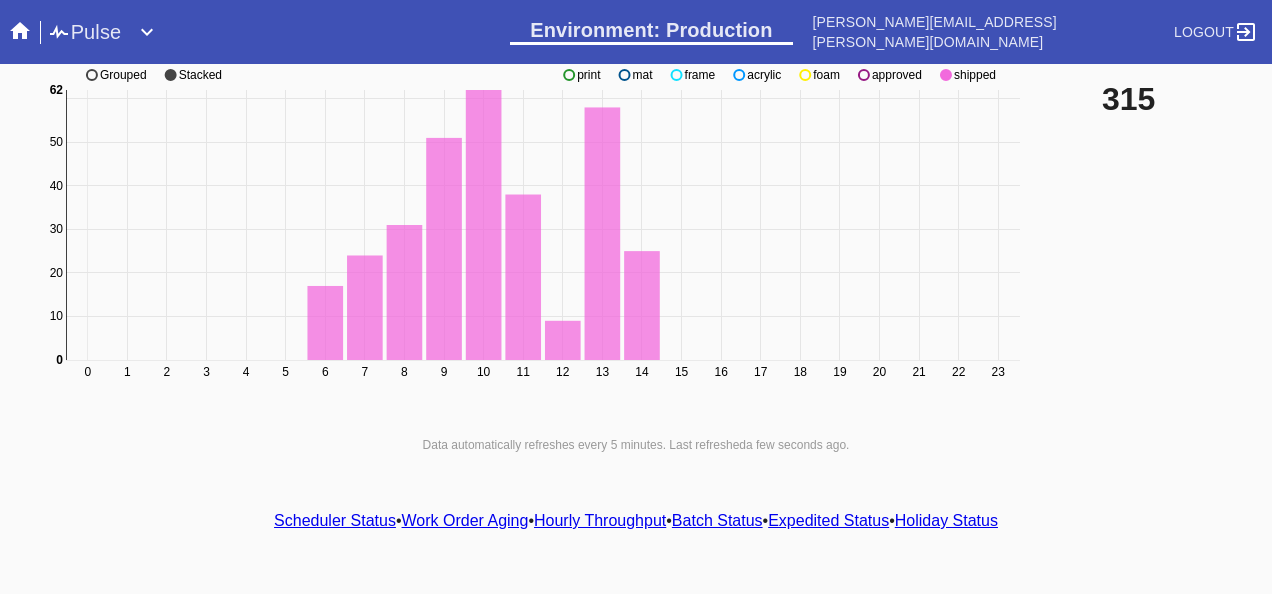 click on "Scheduler Status" at bounding box center [335, 520] 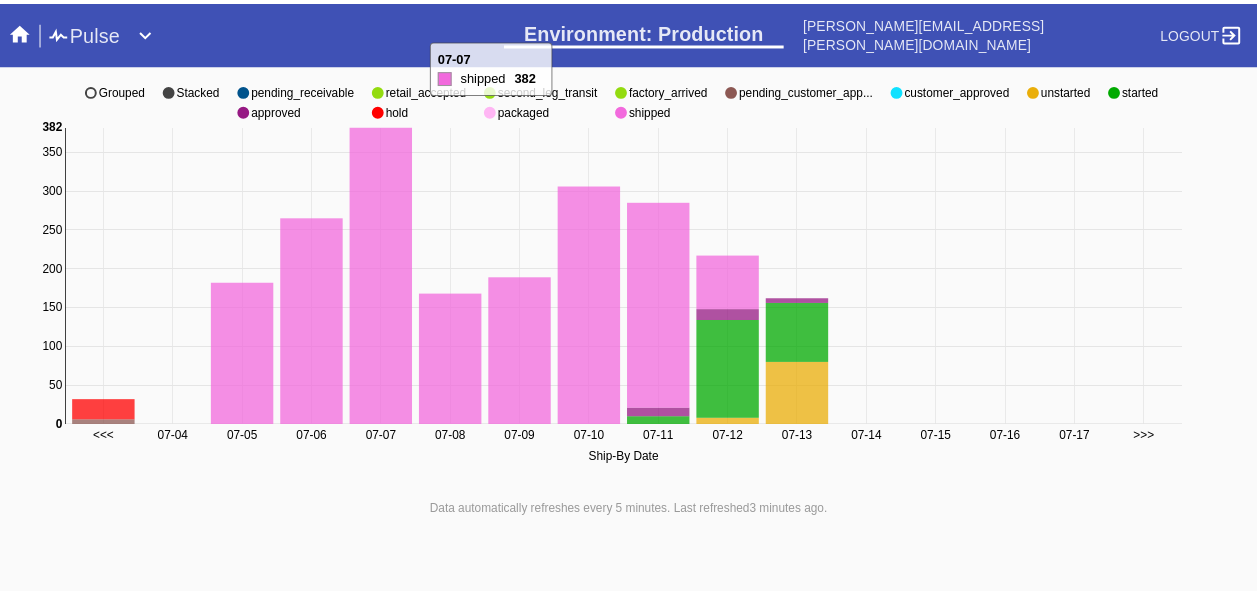 scroll, scrollTop: 200, scrollLeft: 0, axis: vertical 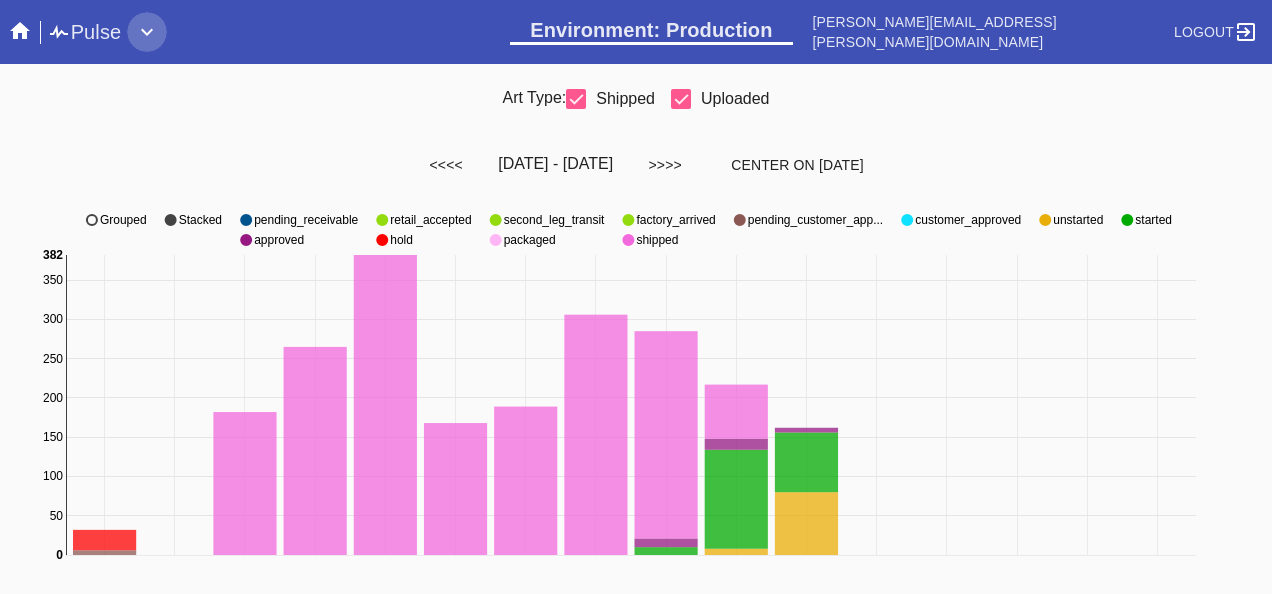click at bounding box center [147, 32] 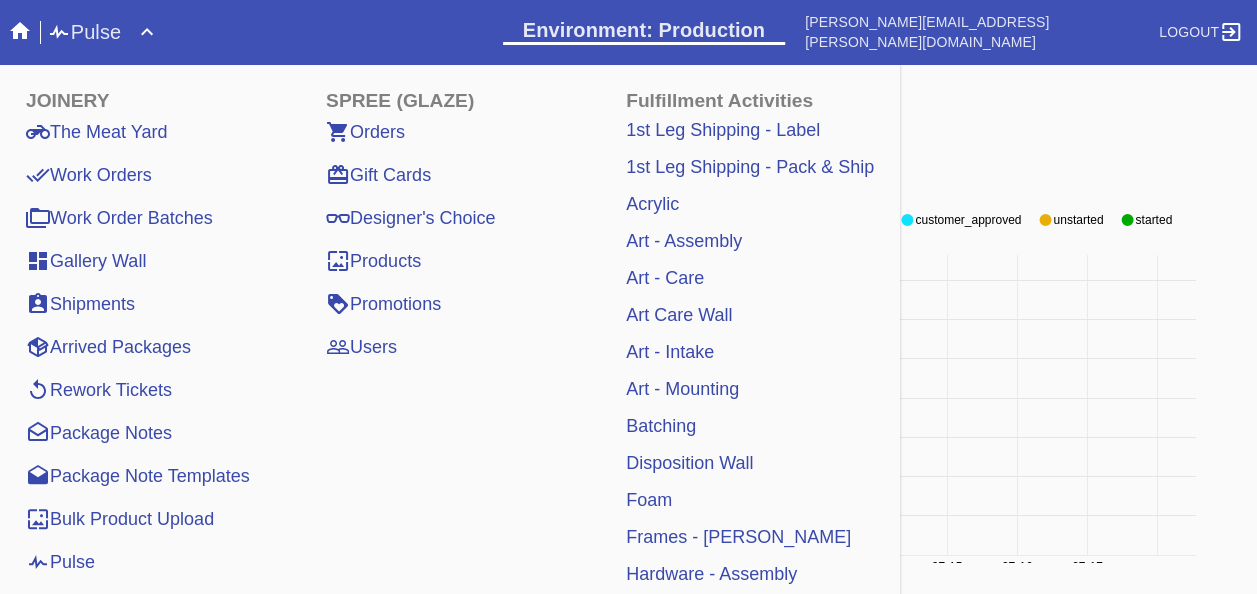 click on "Work Orders" at bounding box center [89, 175] 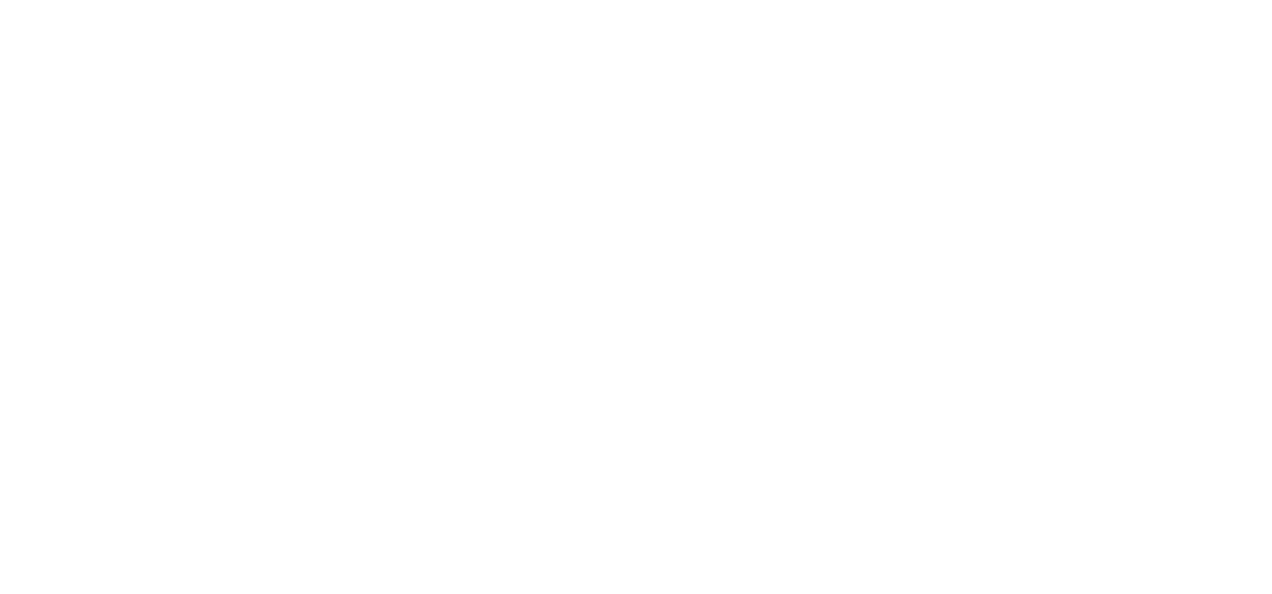 scroll, scrollTop: 0, scrollLeft: 0, axis: both 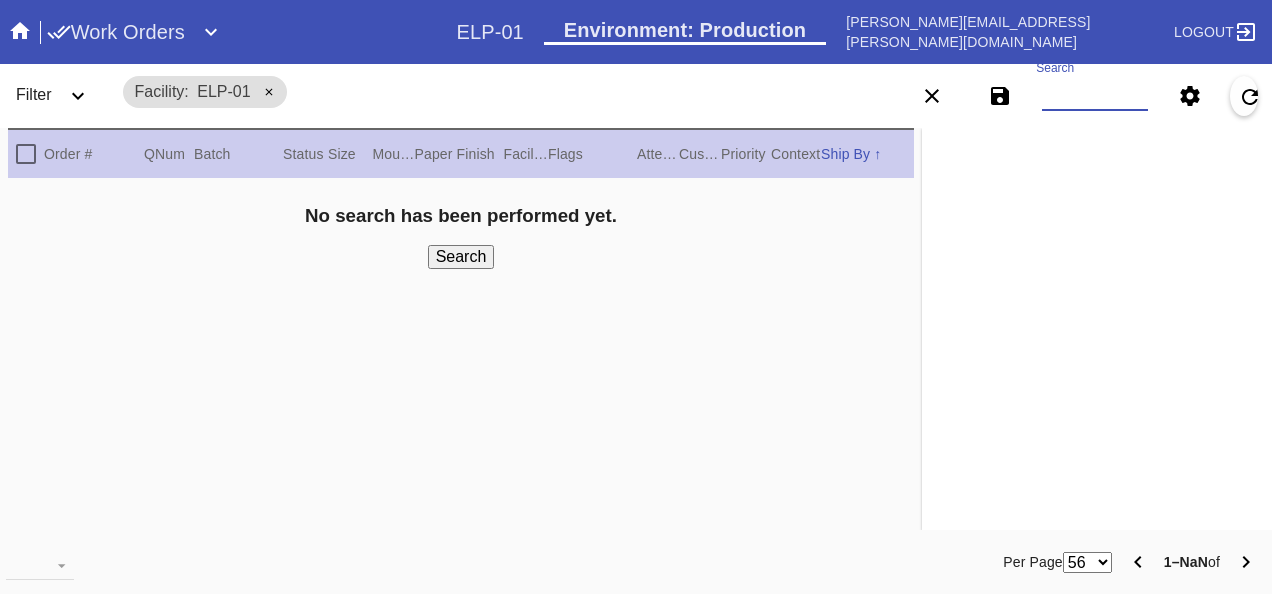 click on "Search" at bounding box center (1094, 96) 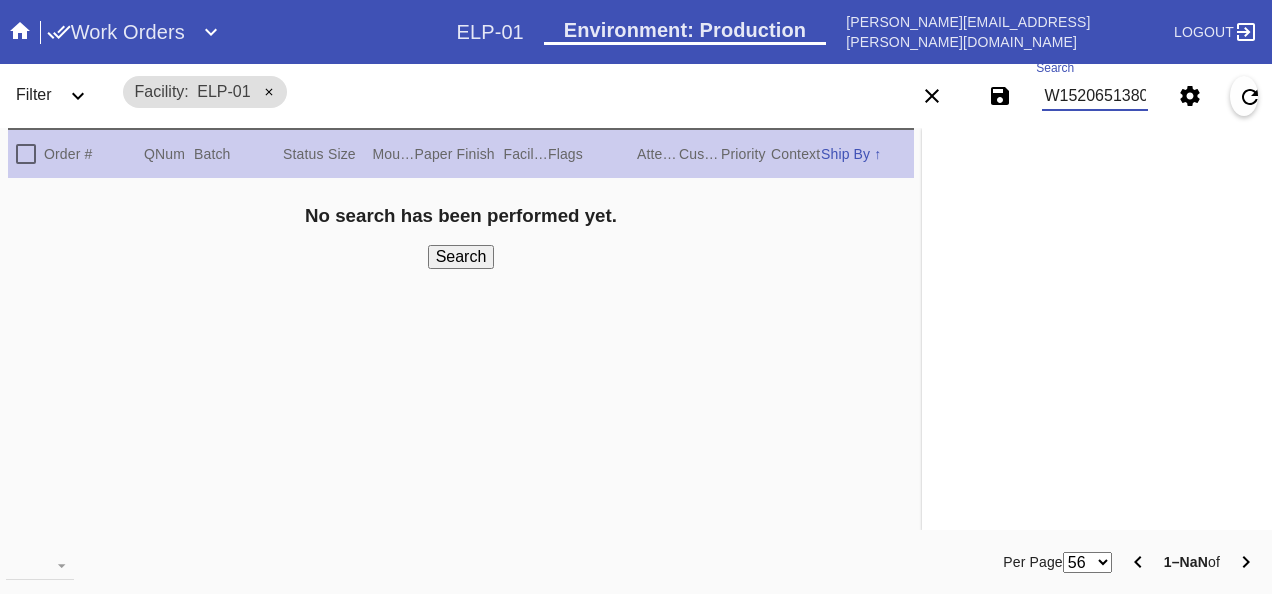 scroll, scrollTop: 0, scrollLeft: 48, axis: horizontal 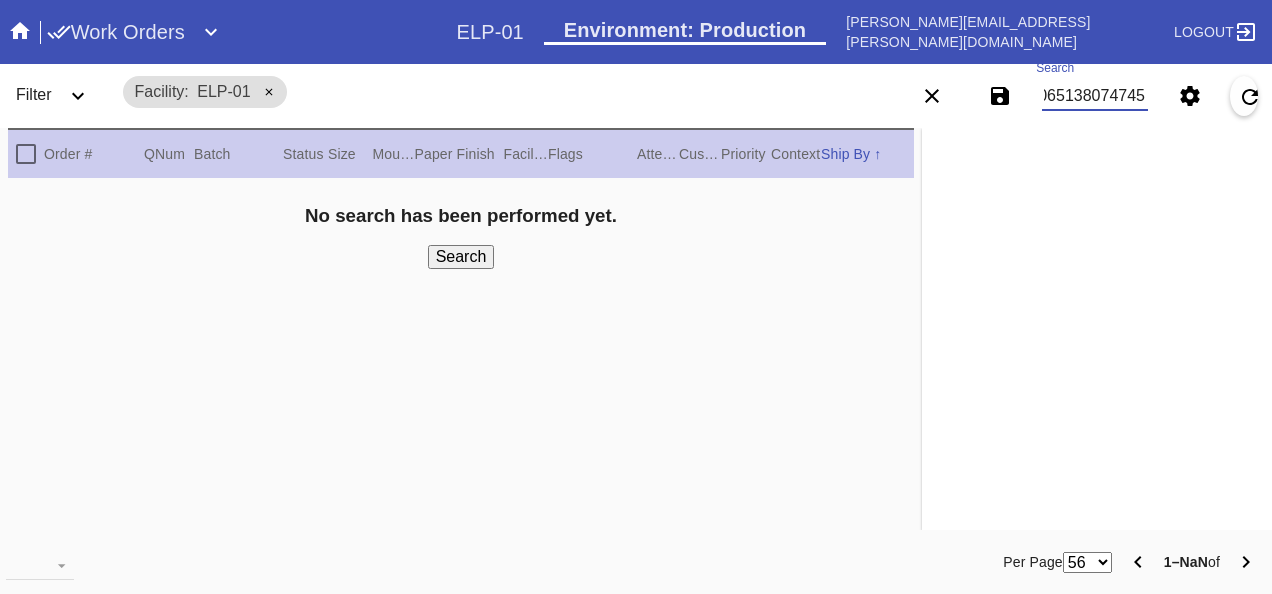type on "W152065138074745" 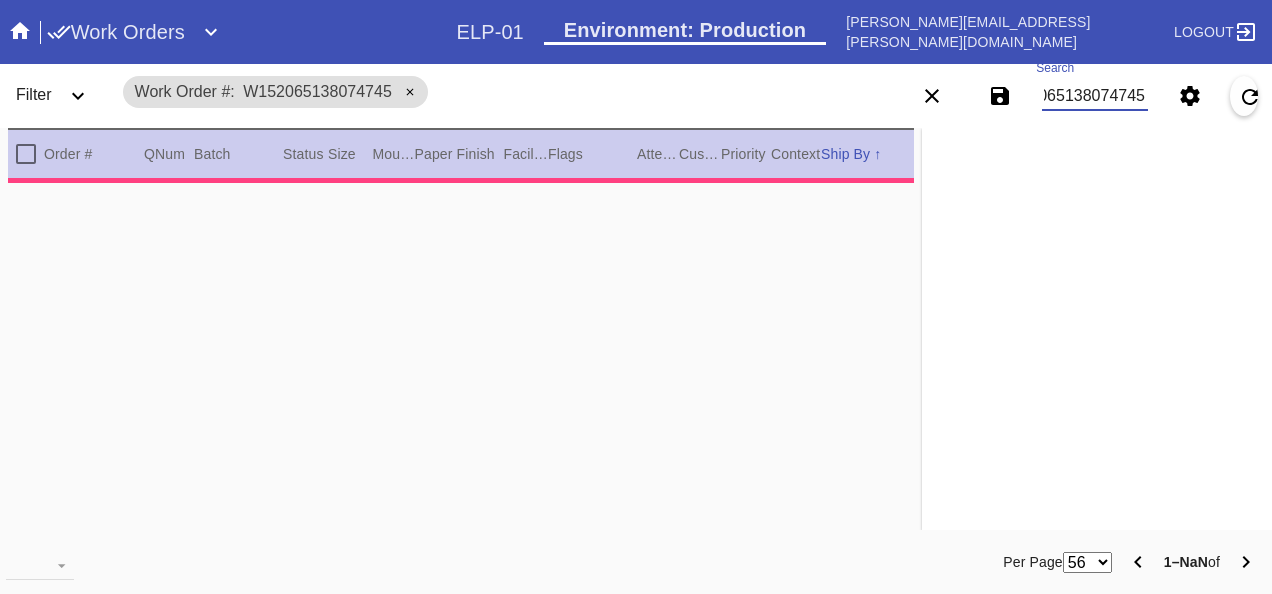 type on "0.0" 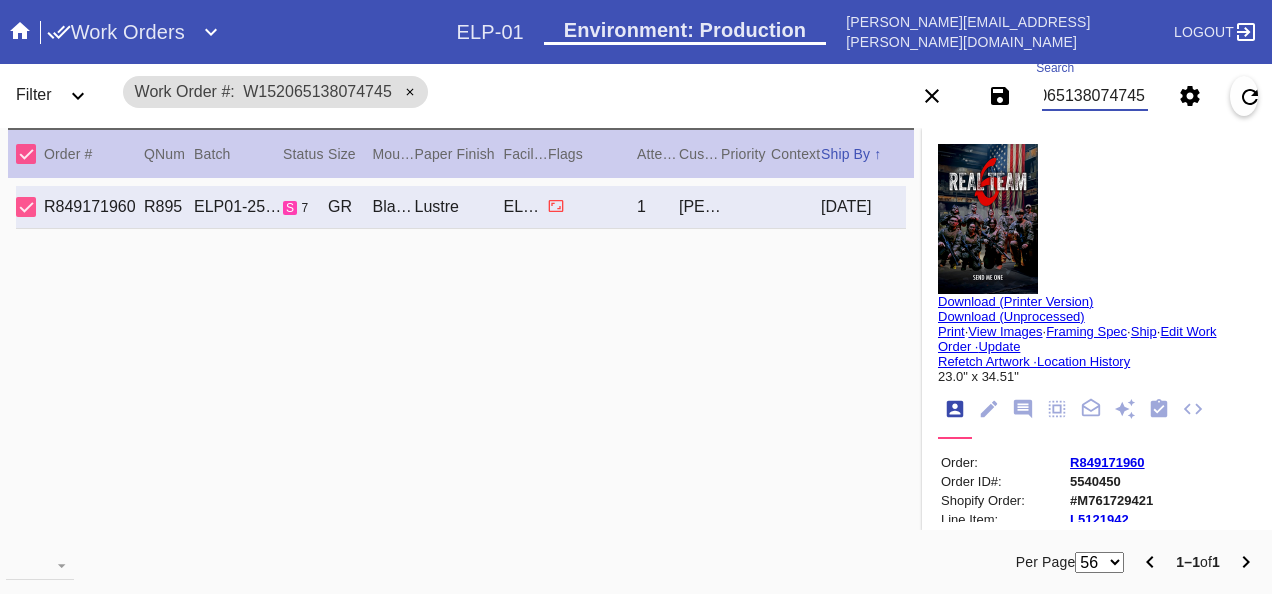 click on "Download (Printer Version)" at bounding box center (1015, 301) 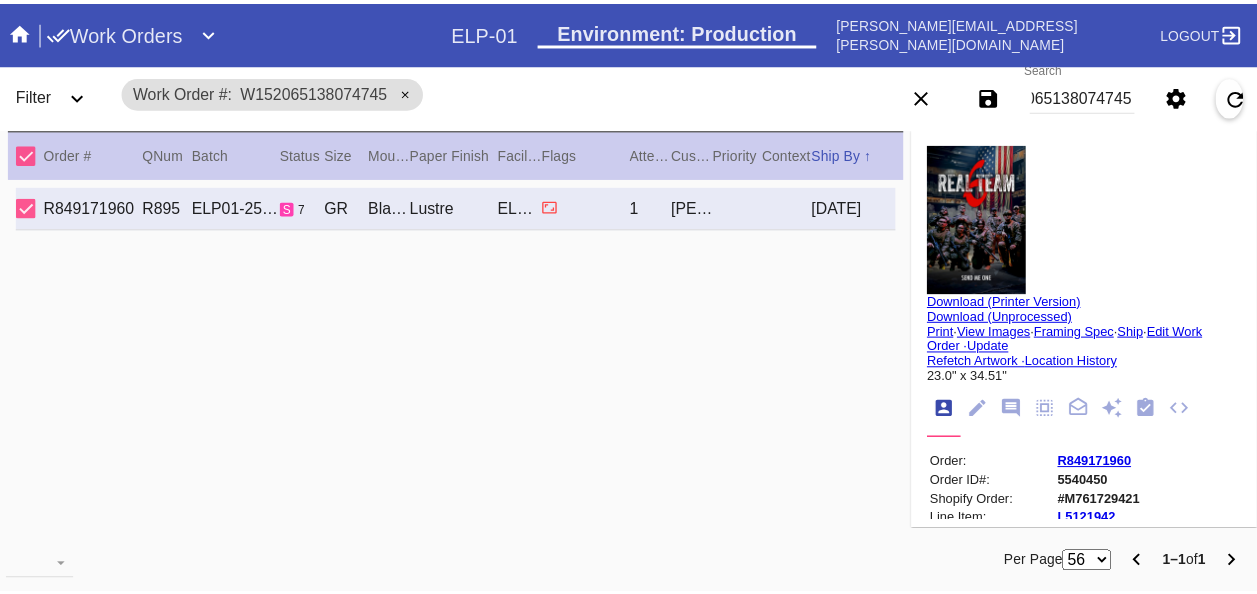 scroll, scrollTop: 0, scrollLeft: 0, axis: both 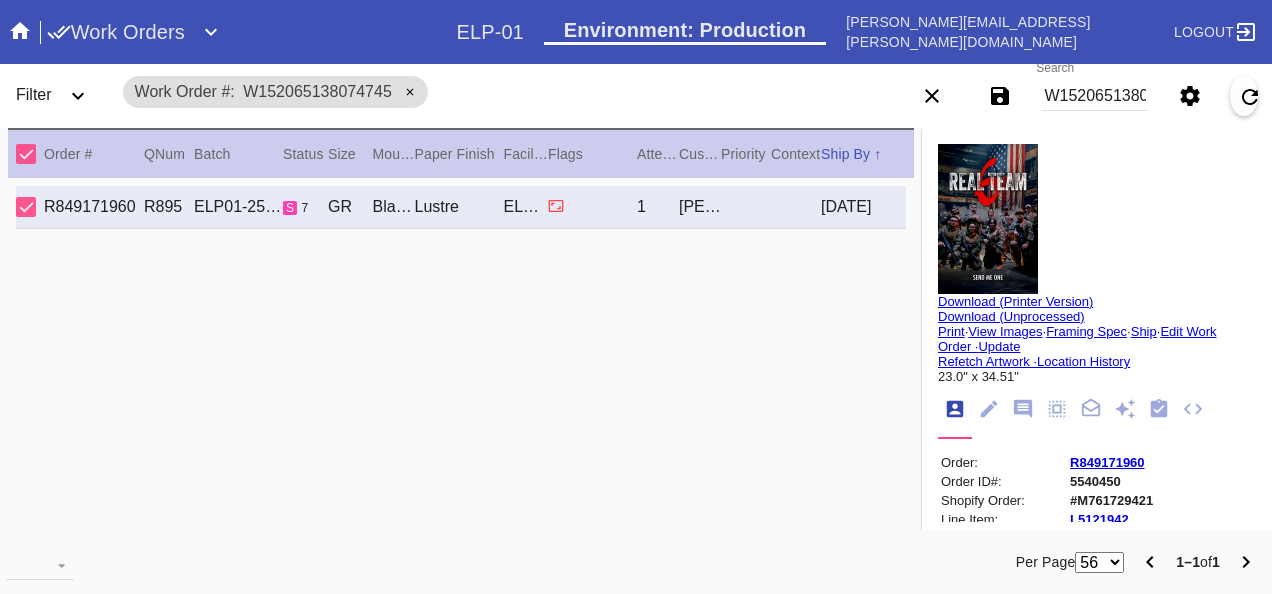 click 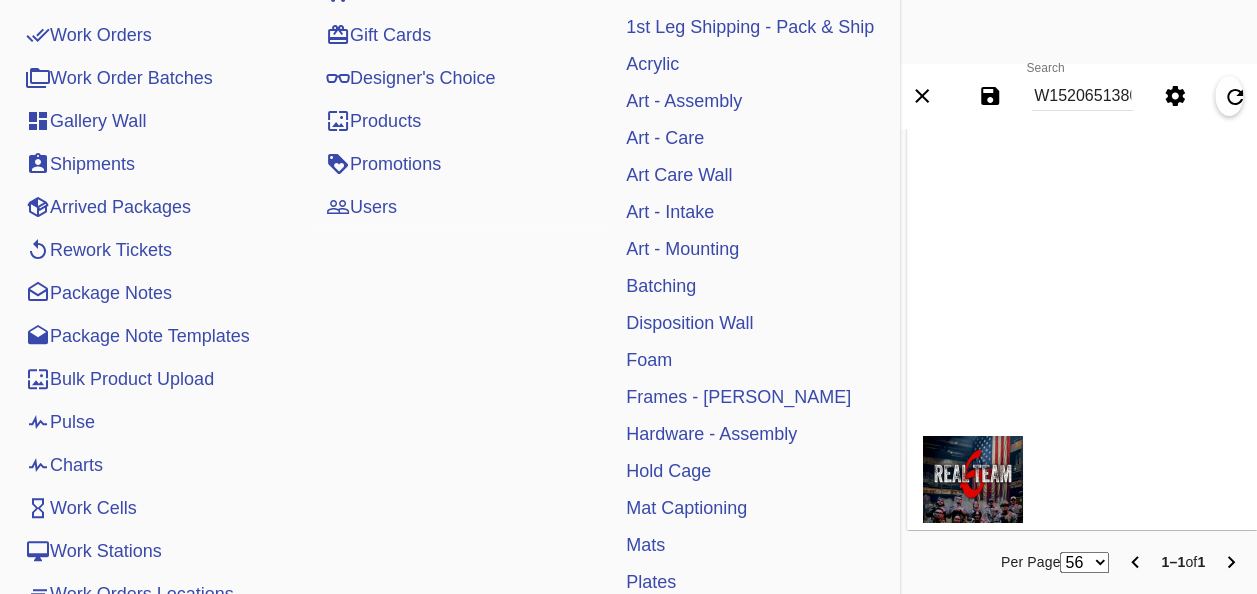 scroll, scrollTop: 300, scrollLeft: 0, axis: vertical 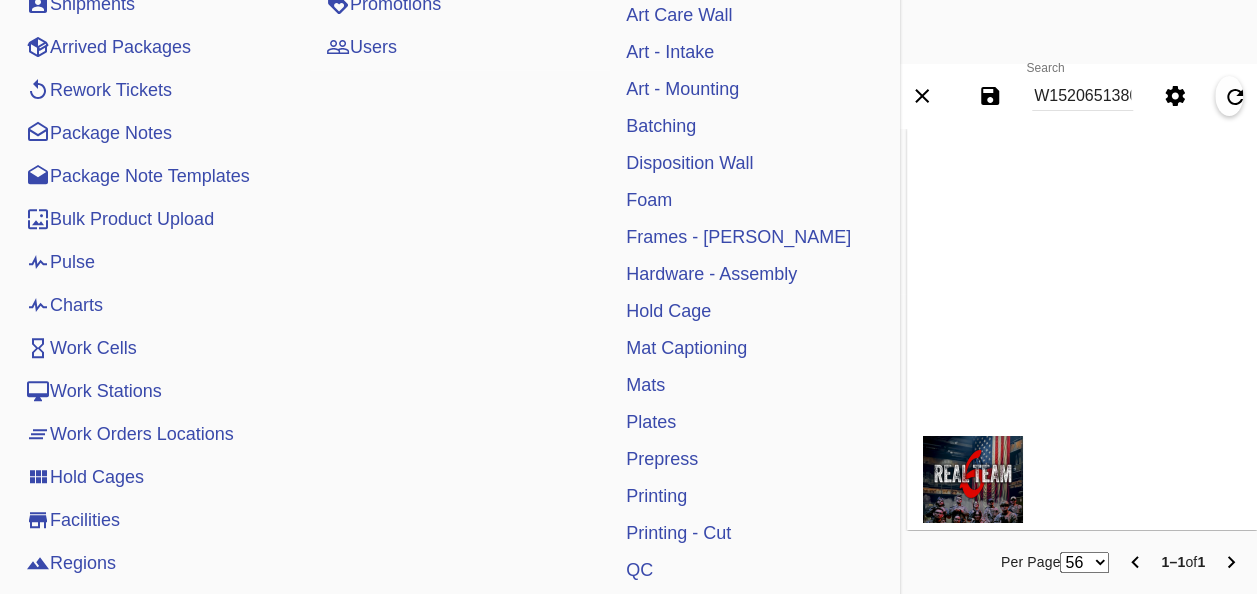click on "Pulse" at bounding box center [60, 262] 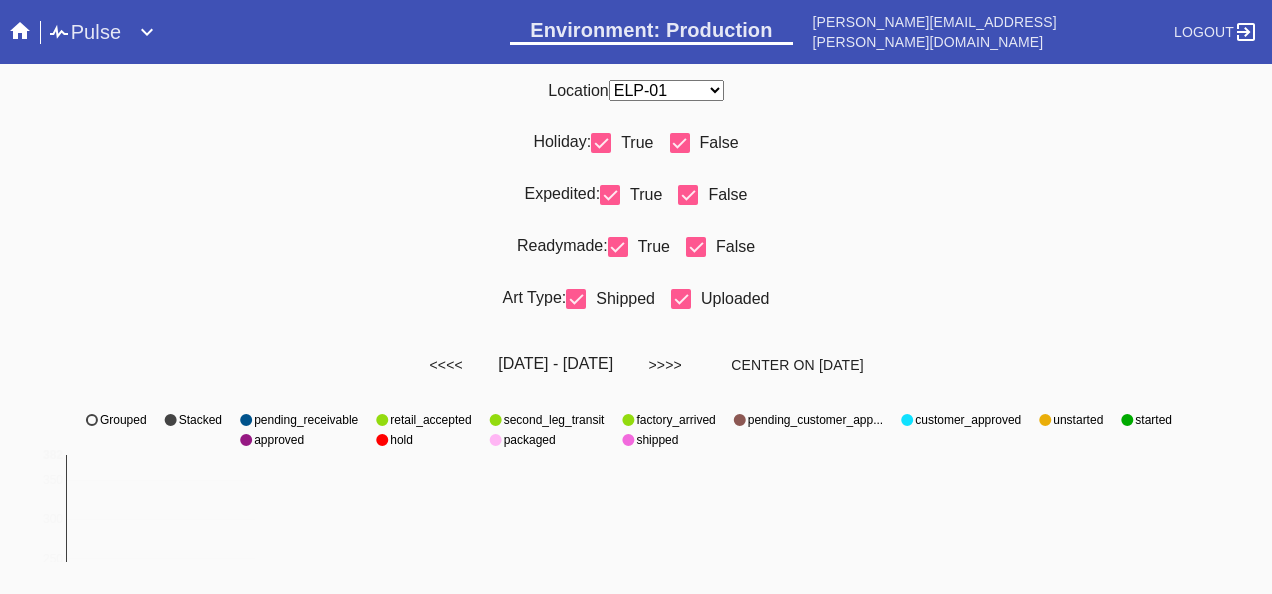 scroll, scrollTop: 0, scrollLeft: 0, axis: both 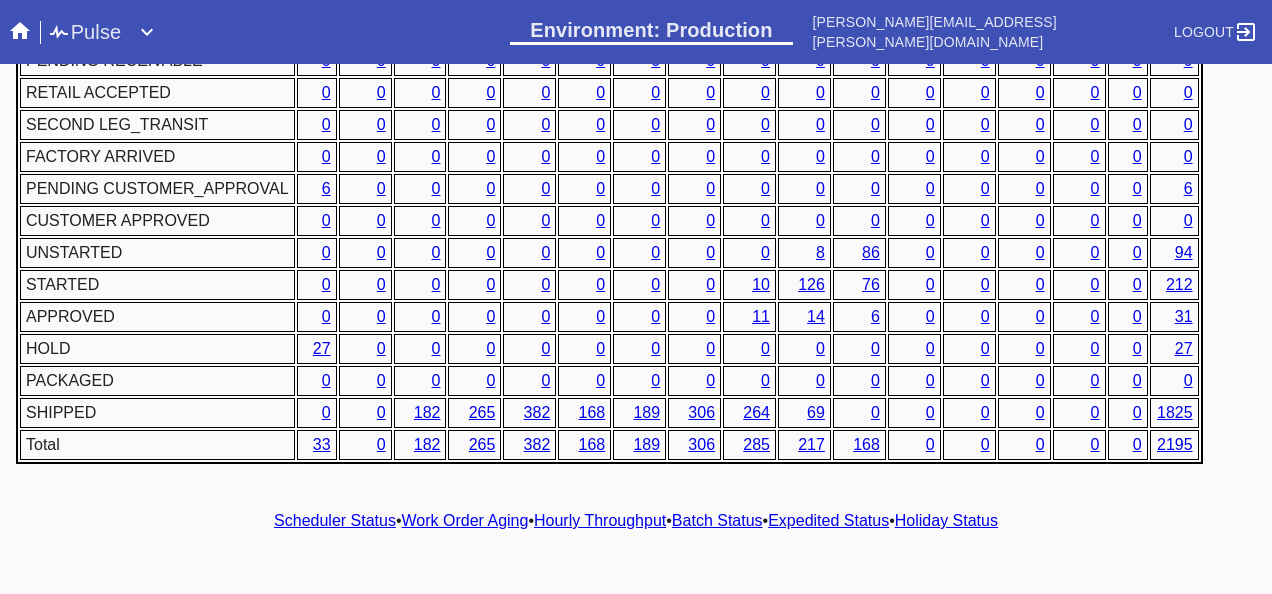 click on "Hourly Throughput" at bounding box center (600, 520) 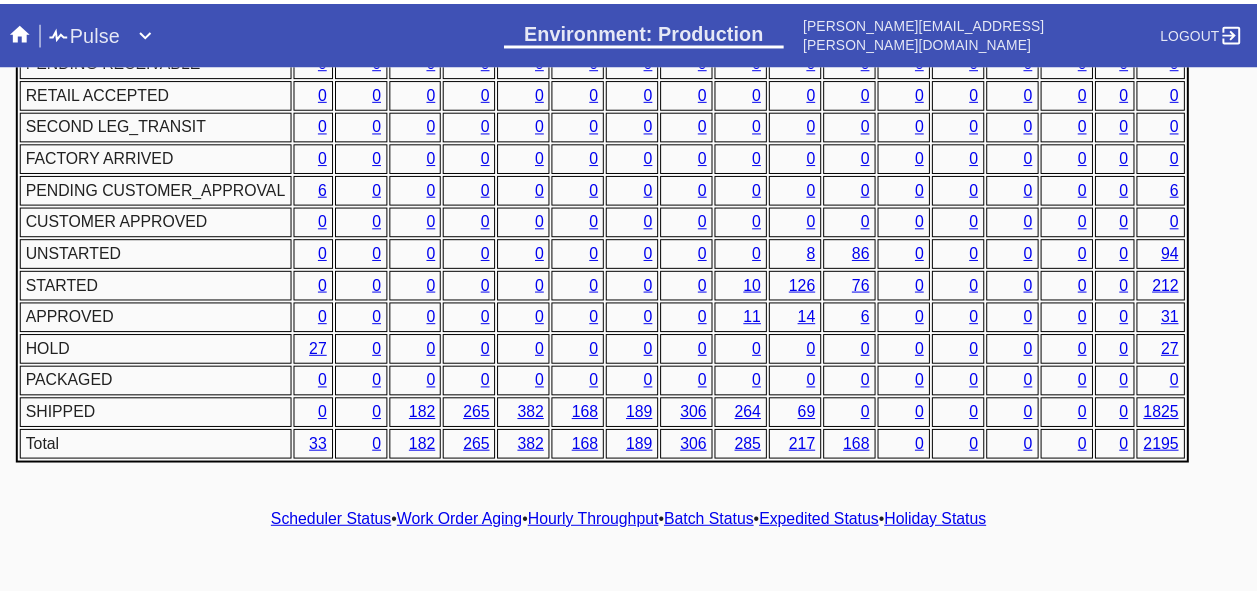 scroll, scrollTop: 0, scrollLeft: 0, axis: both 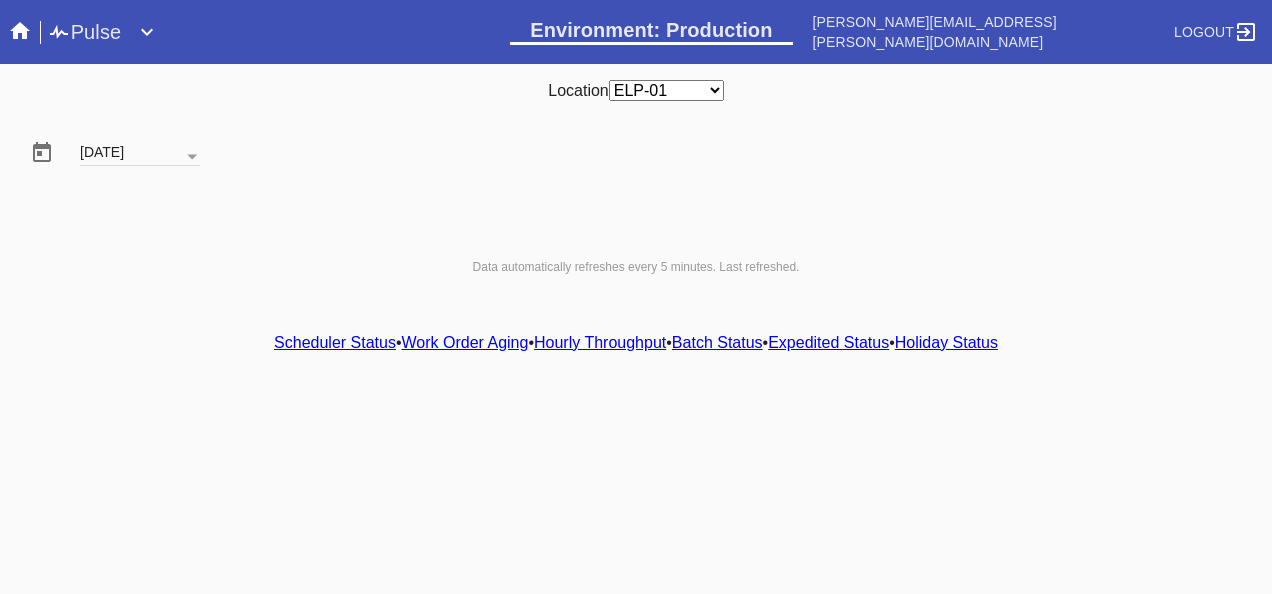 click on "Hourly Throughput" at bounding box center (600, 342) 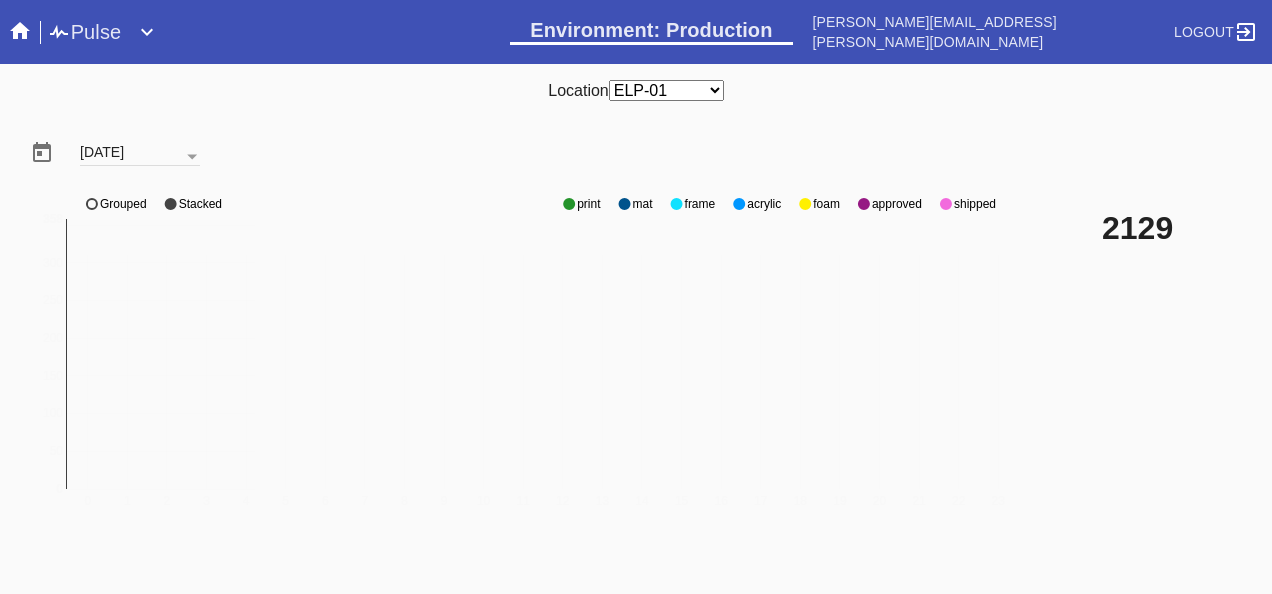 click on "0 1 2 3 4 5 6 7 8 9 10 11 12 13 14 15 16 17 18 19 20 21 22 23 0 50 100 150 200 250 300 350 0 358 print mat frame acrylic foam approved shipped Grouped Stacked" 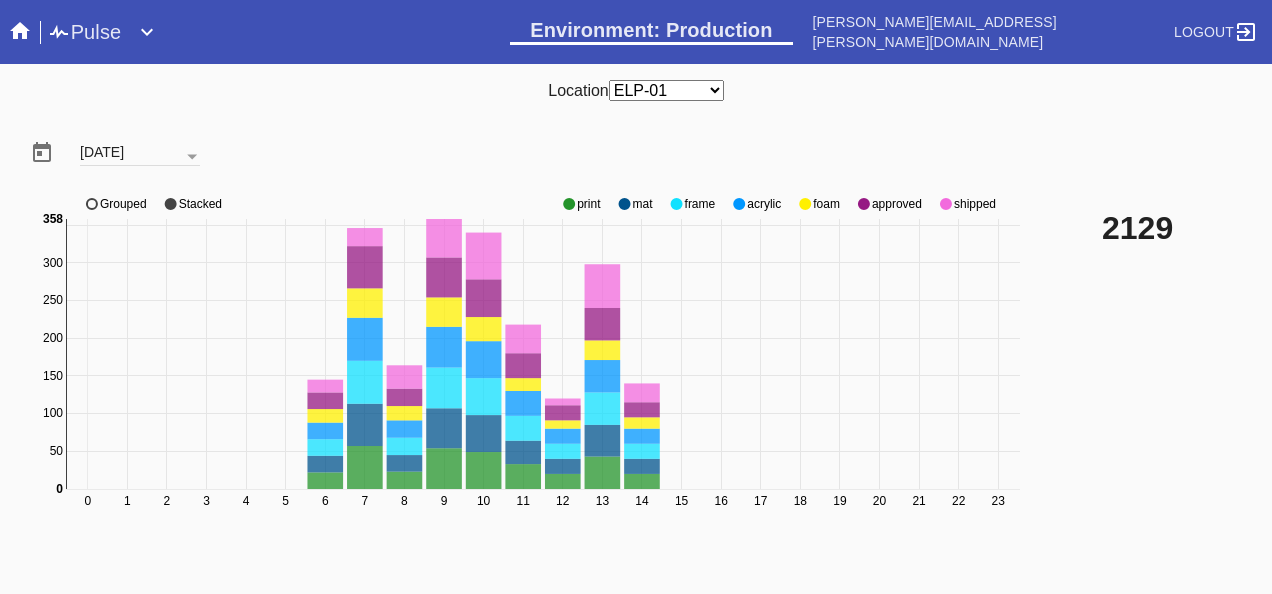 click 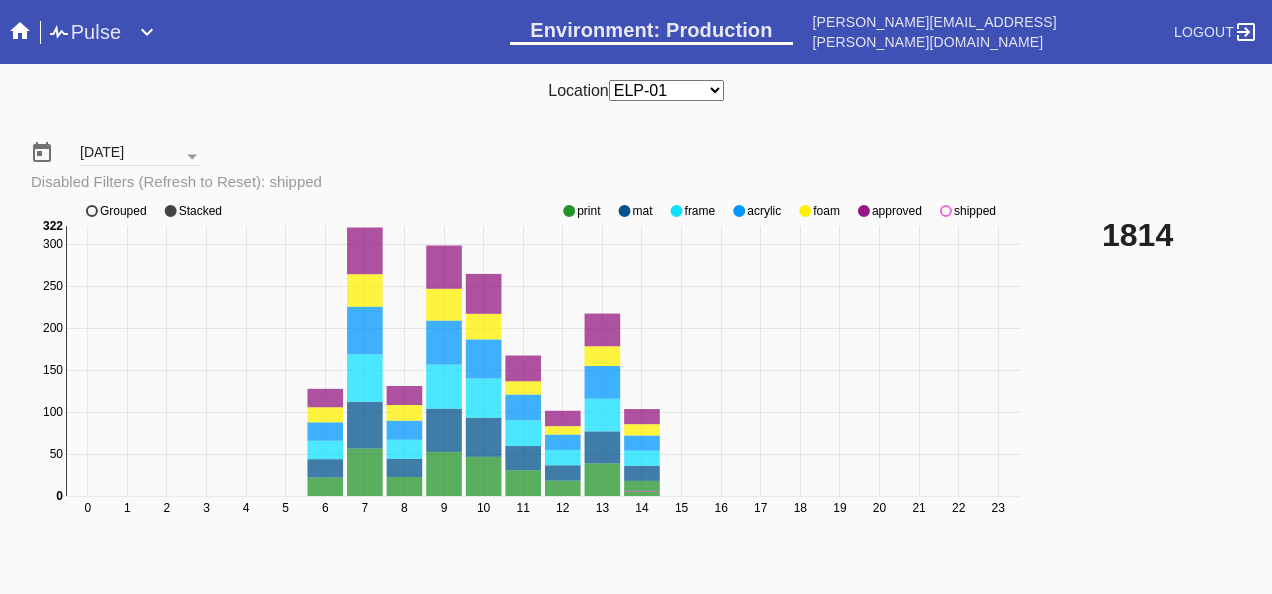 click 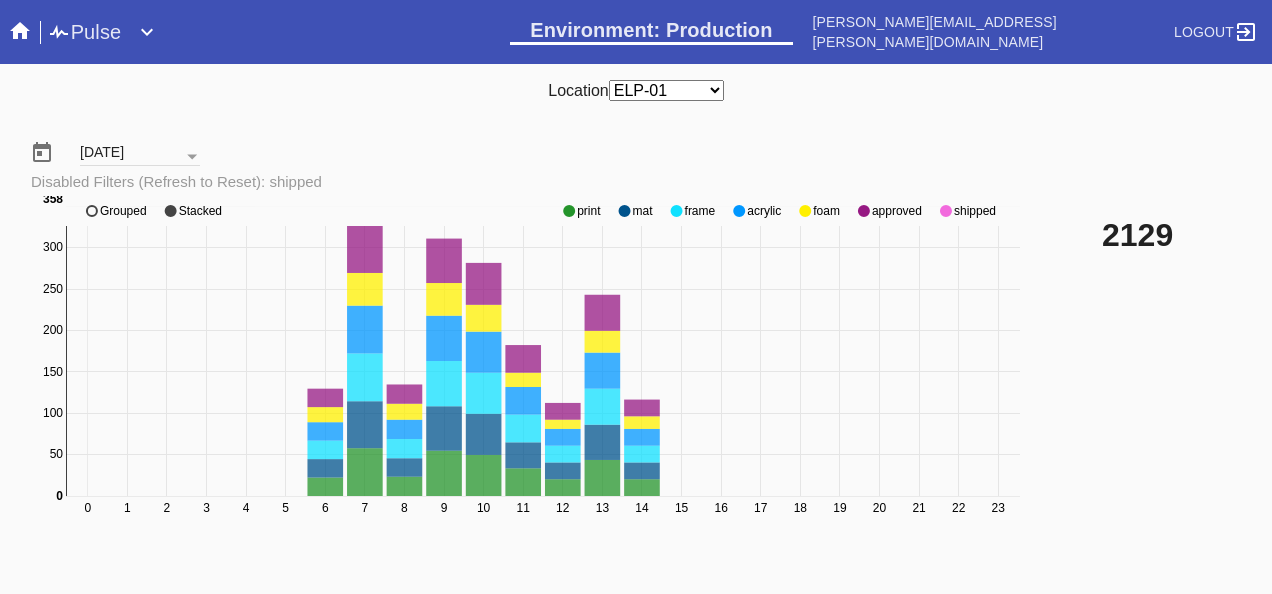 click 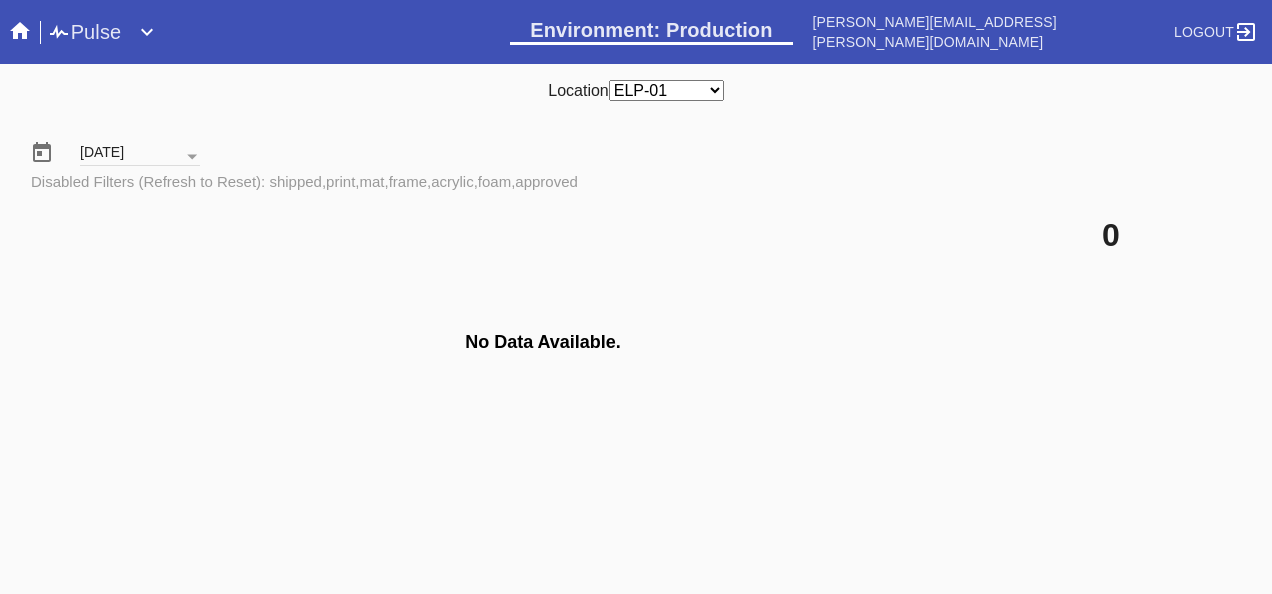 click 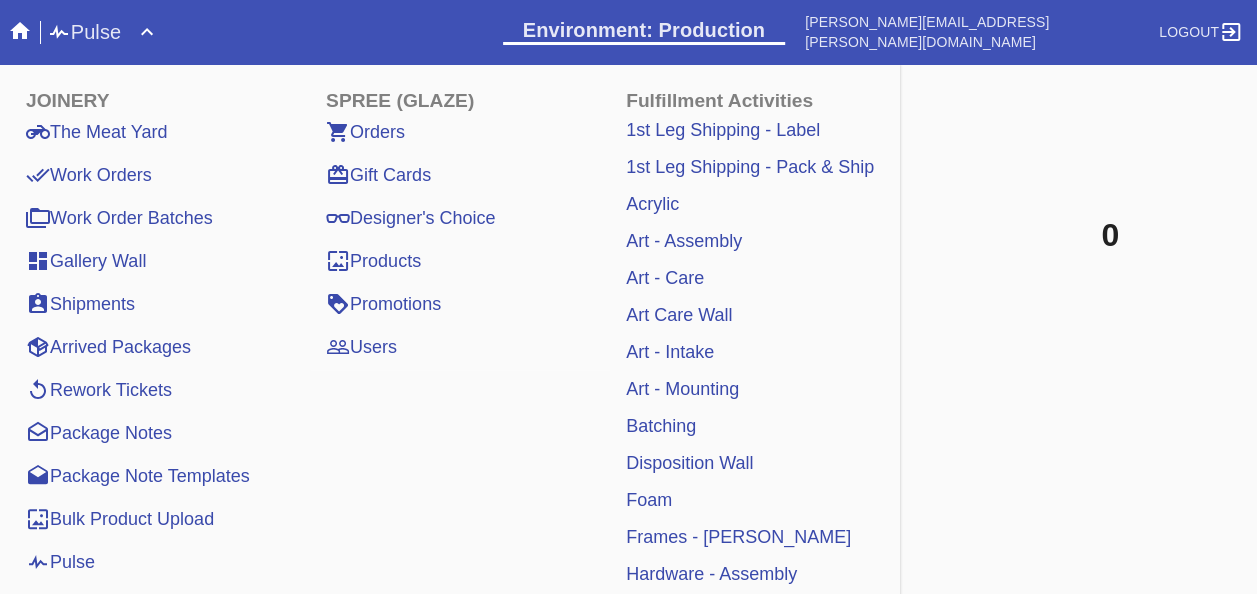 click on "Work Orders" at bounding box center [89, 175] 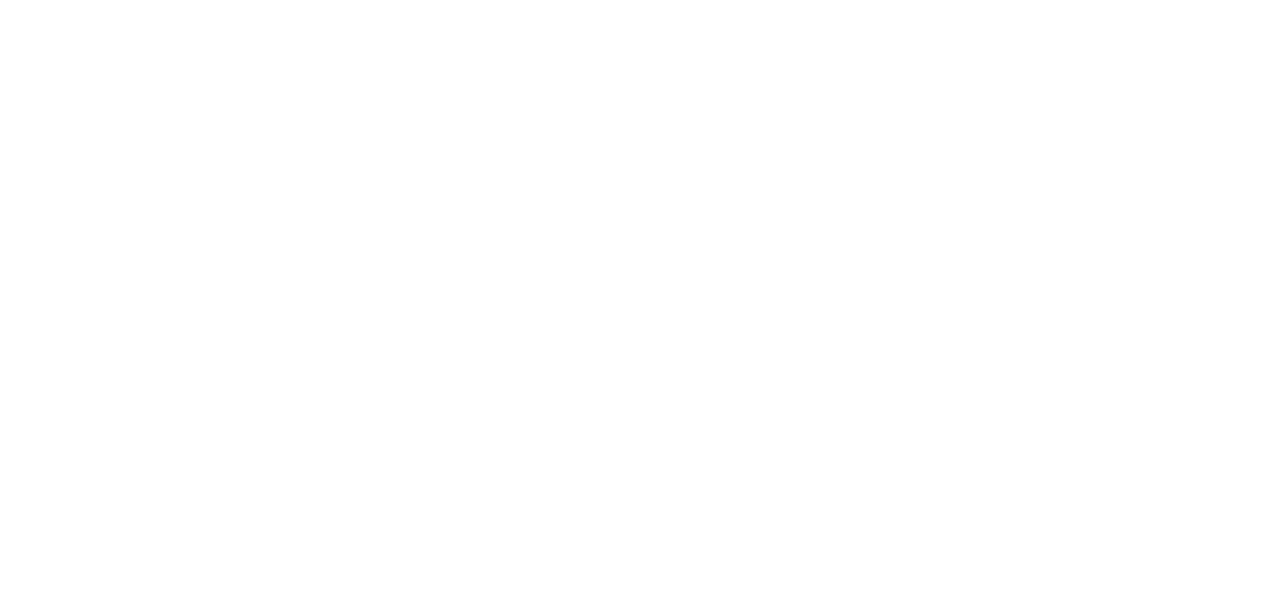 scroll, scrollTop: 0, scrollLeft: 0, axis: both 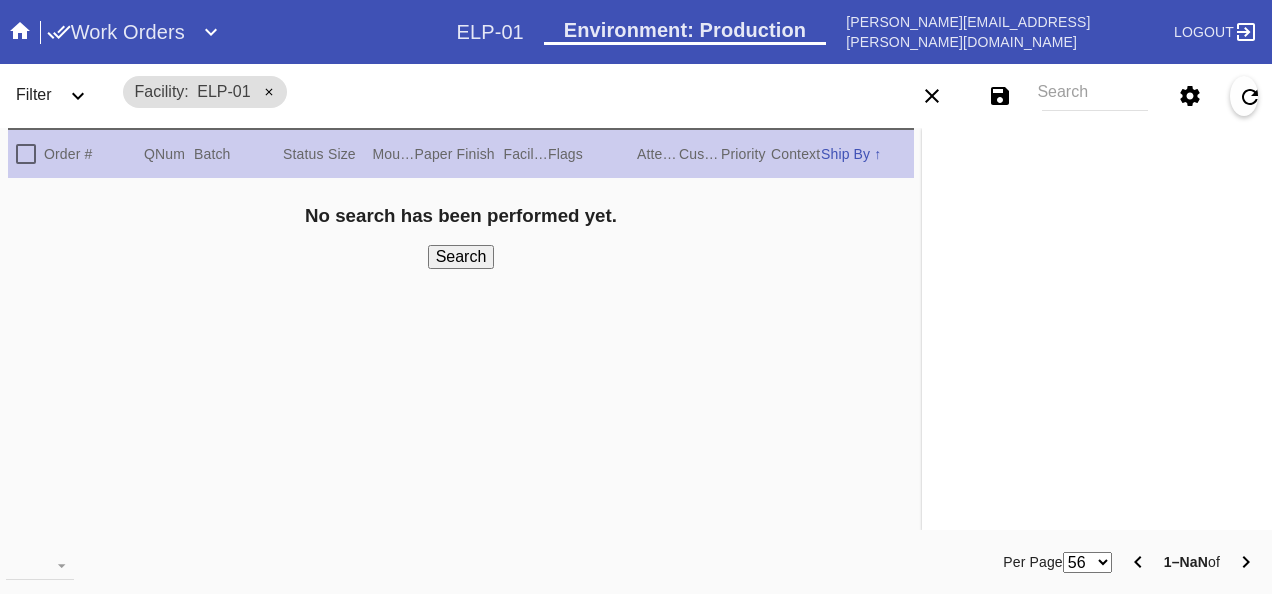 click at bounding box center (269, 93) 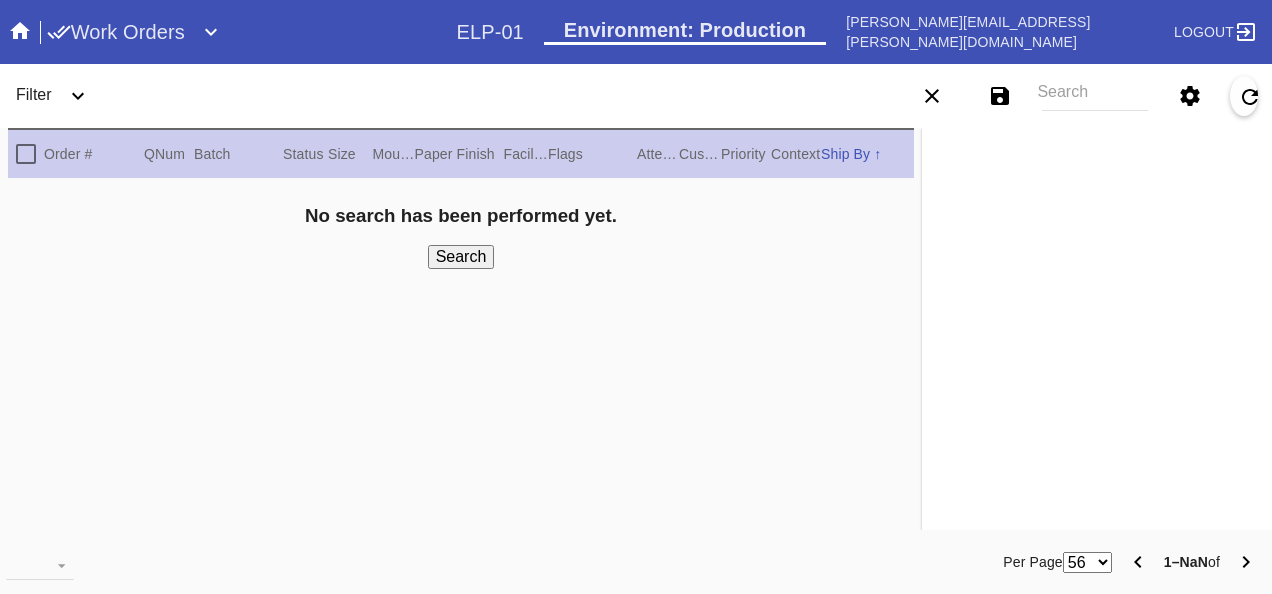 click 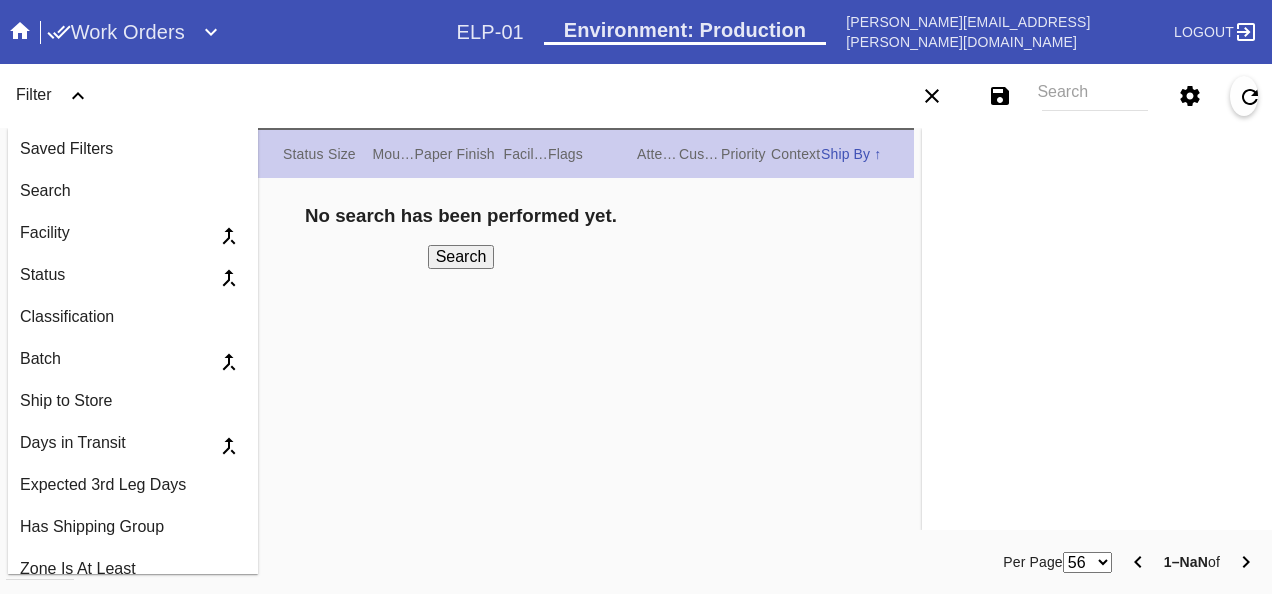 click at bounding box center (483, 96) 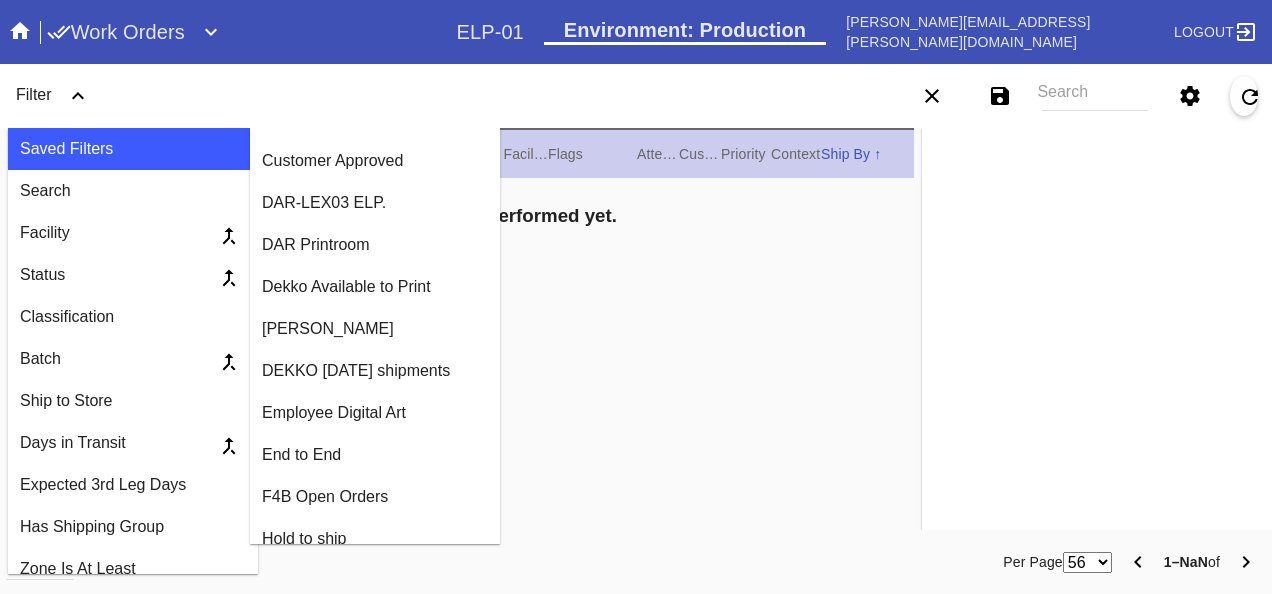 scroll, scrollTop: 600, scrollLeft: 0, axis: vertical 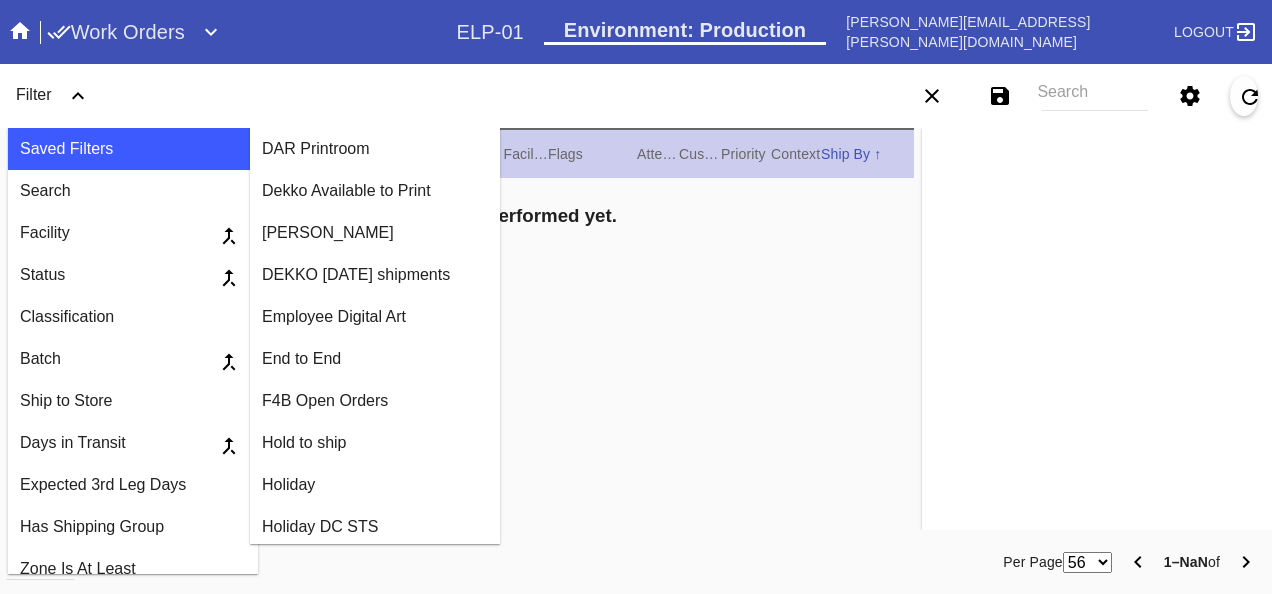 click on "DEKKO today's shipments" at bounding box center (375, 275) 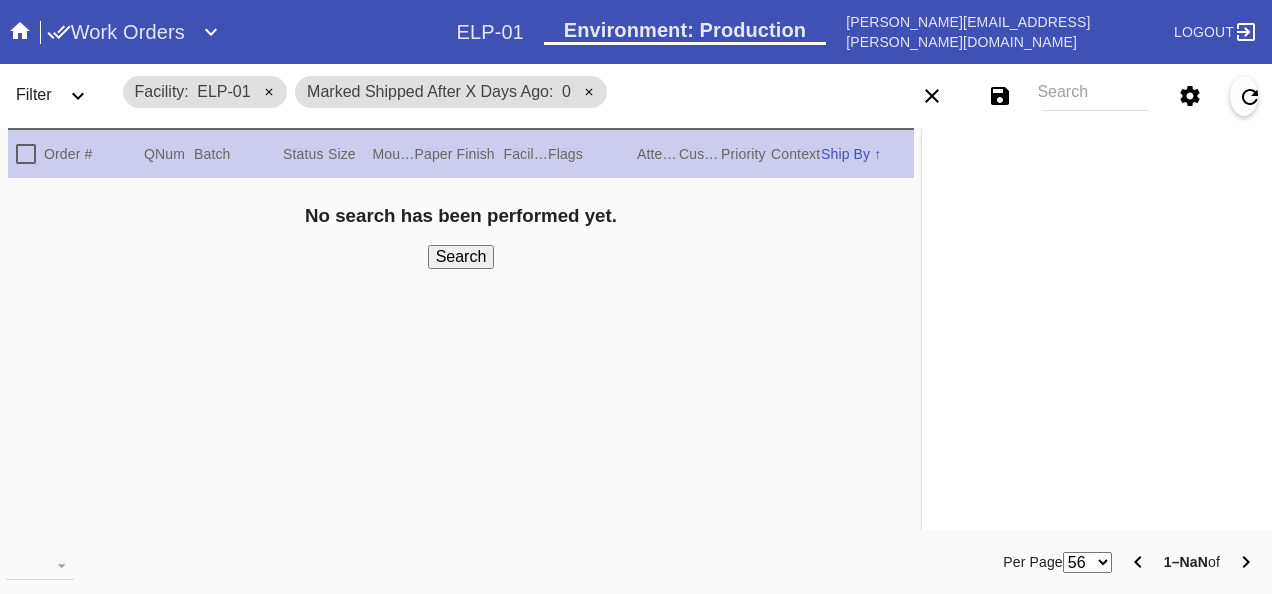 click on "Search" at bounding box center [461, 257] 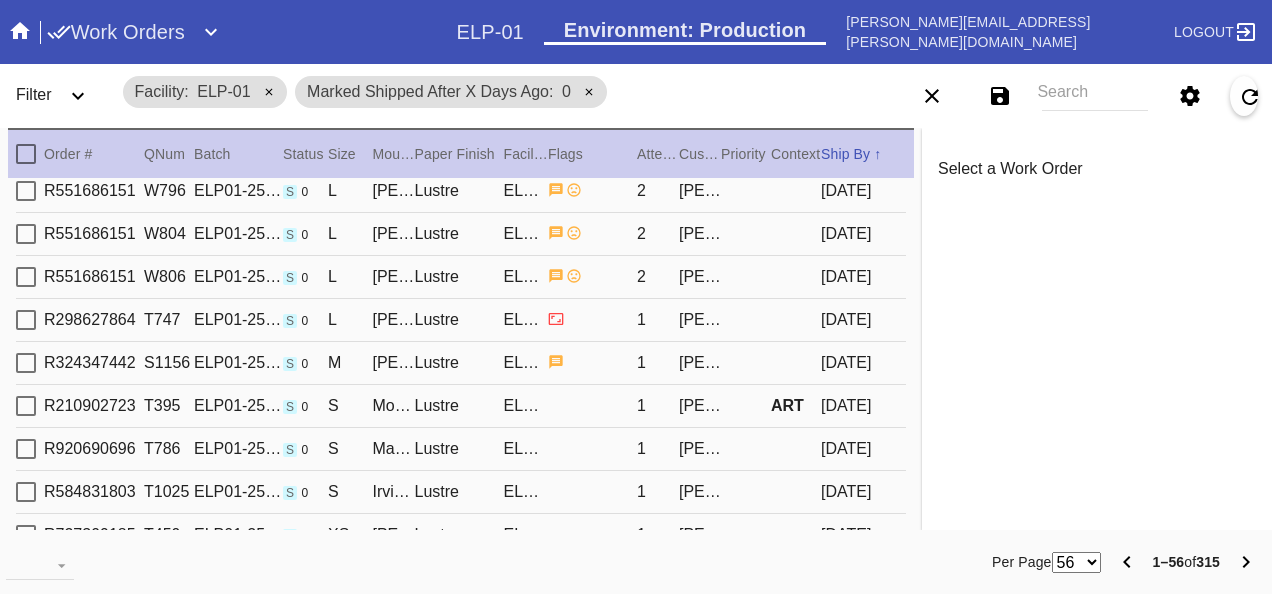 scroll, scrollTop: 0, scrollLeft: 0, axis: both 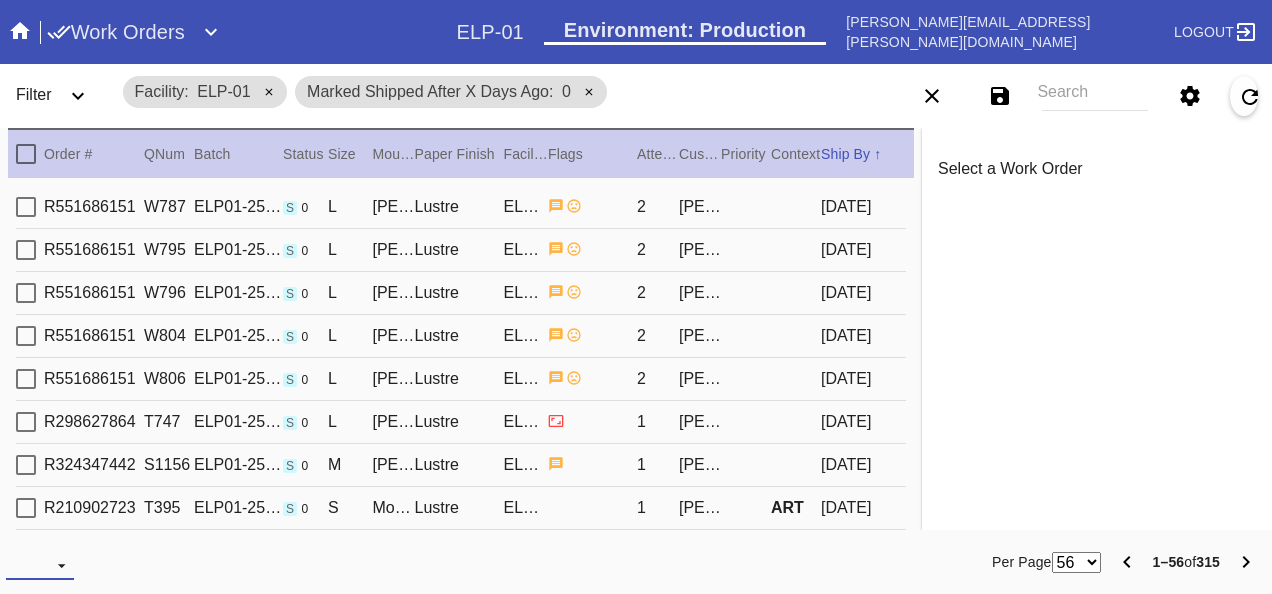 click on "Download... Export All Pages Print Work Orders Frame Labels Frame Labels v2 Mat Labels Moulding Plate Labels Acrylic Labels Foam Labels Foam Data Story Pockets Mini Story Pockets OMGA Data GUNNAR Data FastCAM Data" at bounding box center (40, 565) 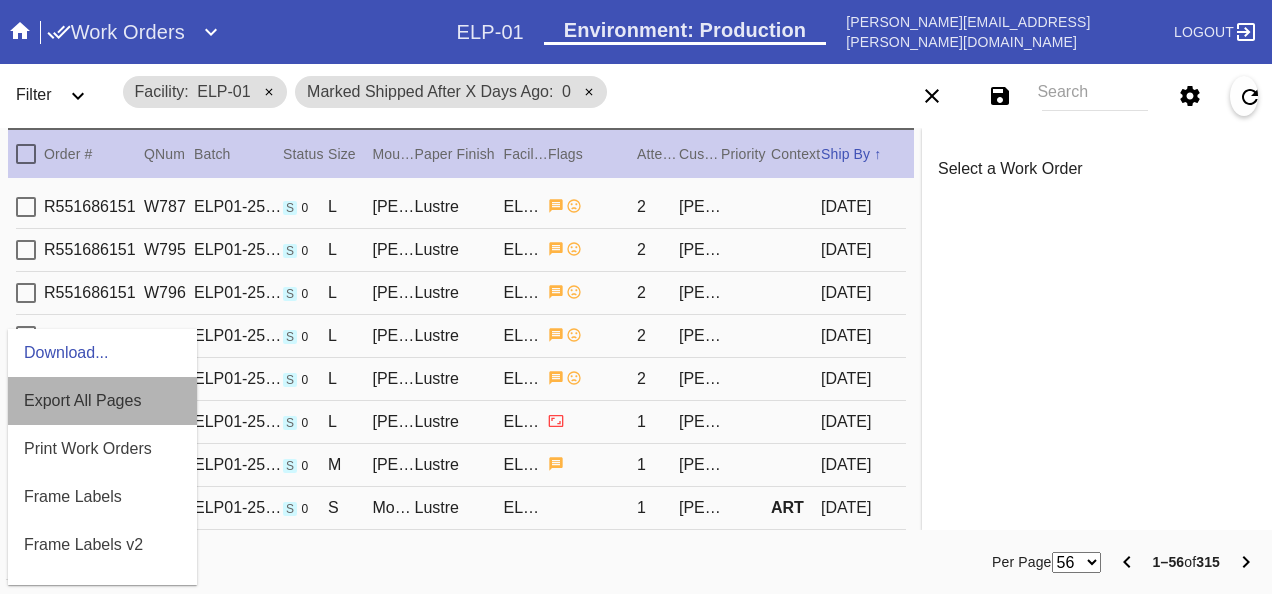 click on "Export All Pages" at bounding box center (82, 400) 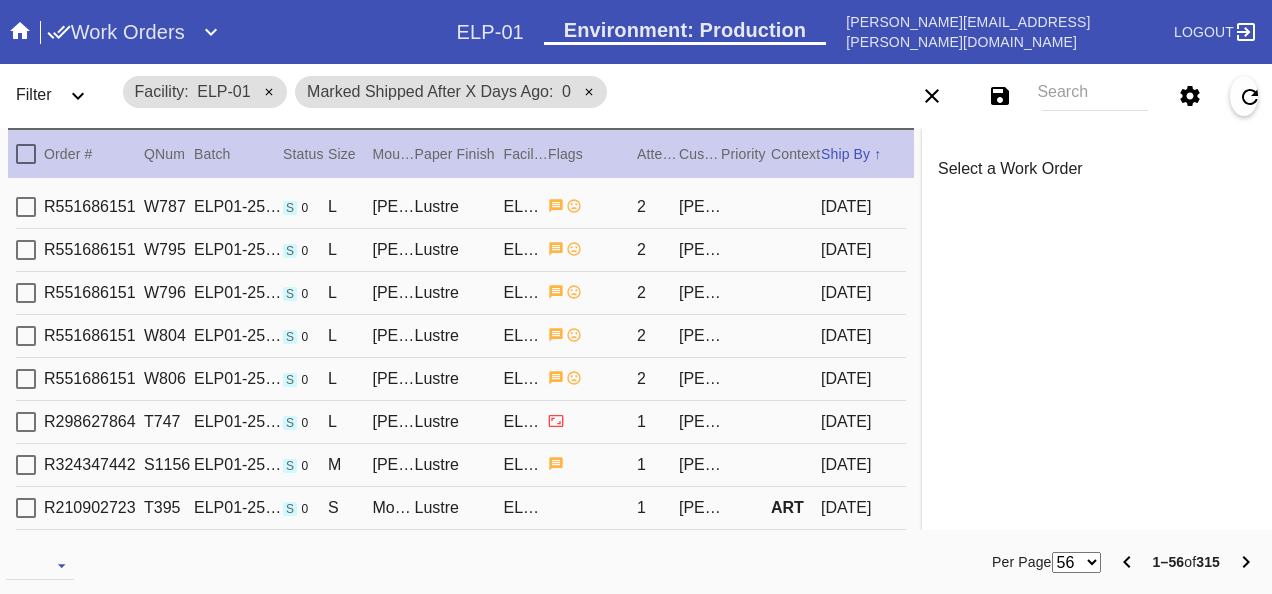 click on "Select a Work Order Print  ·  View Images  ·  Framing Spec  ·  Ship  ·  Update   Refetch Artwork ·  Location History " x "                                 Order: Order ID#: Line Item: Item Name: Work Order: Work Order ID#: Batch: Ship Group Schedule Work (Beta) Facility:   change RFID:
Assign RFID
Batch Batch New Batch Add to Batch Special Instructions on Order: Line Item Instructions: Processing Instructions: Work Order Instructions: Framing Specification Instructions: Ordered: 2nd leg: Art recv'd: Ship by Date: Workable on Date: Get-it-by Date: Ship to Store: No Precedence: Workcell Schedule Shipping:   ,   Billing:   ,   Change Shipping Address You can only change the shipping address before the Work Order is shipped. Shipping Address set on Work Order Override Ship via ITS
Customer Selections Frame / Mat:  /  Width × Height: " × " Frame" at bounding box center [1097, 329] 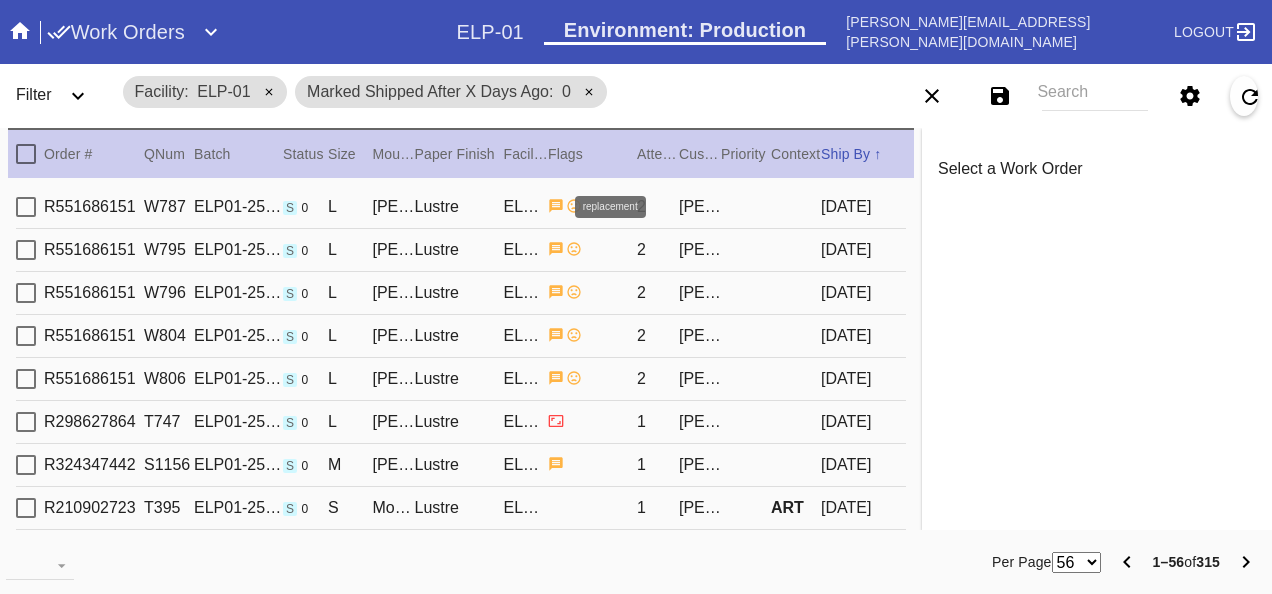 click at bounding box center [574, 207] 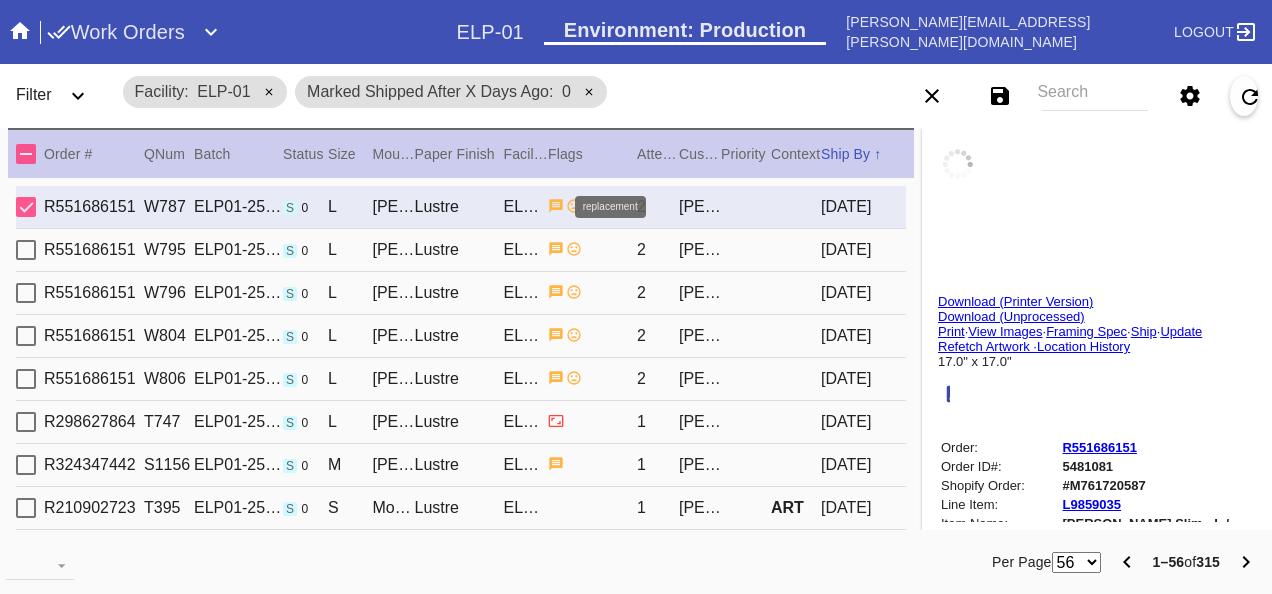 type on "***" 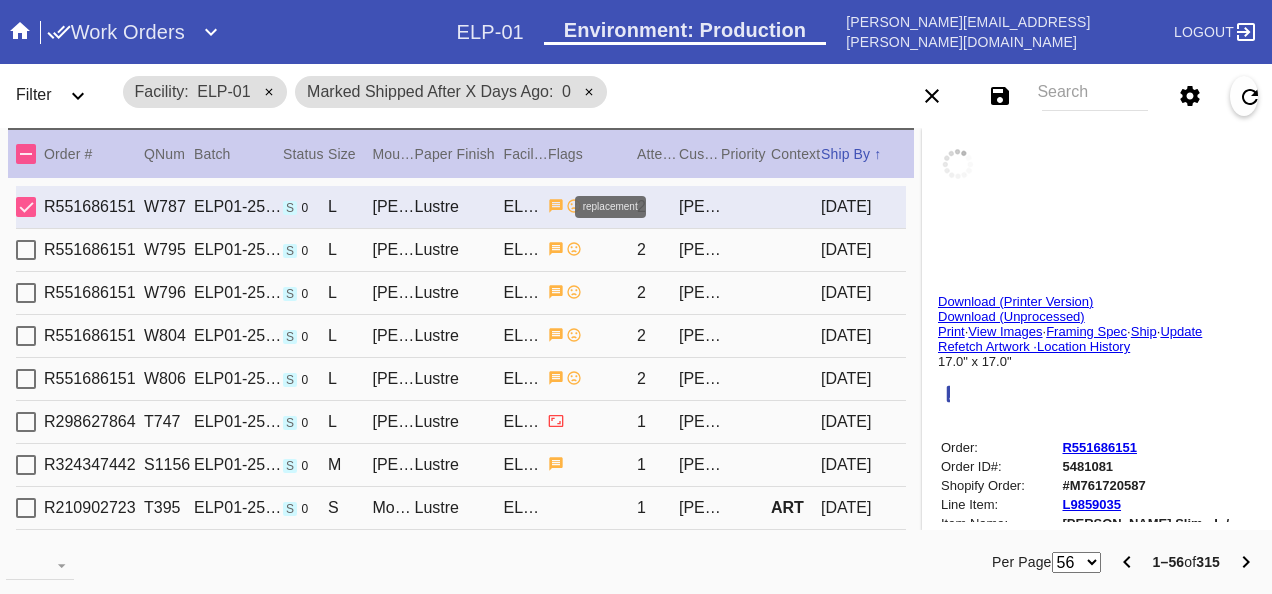 type on "3.0" 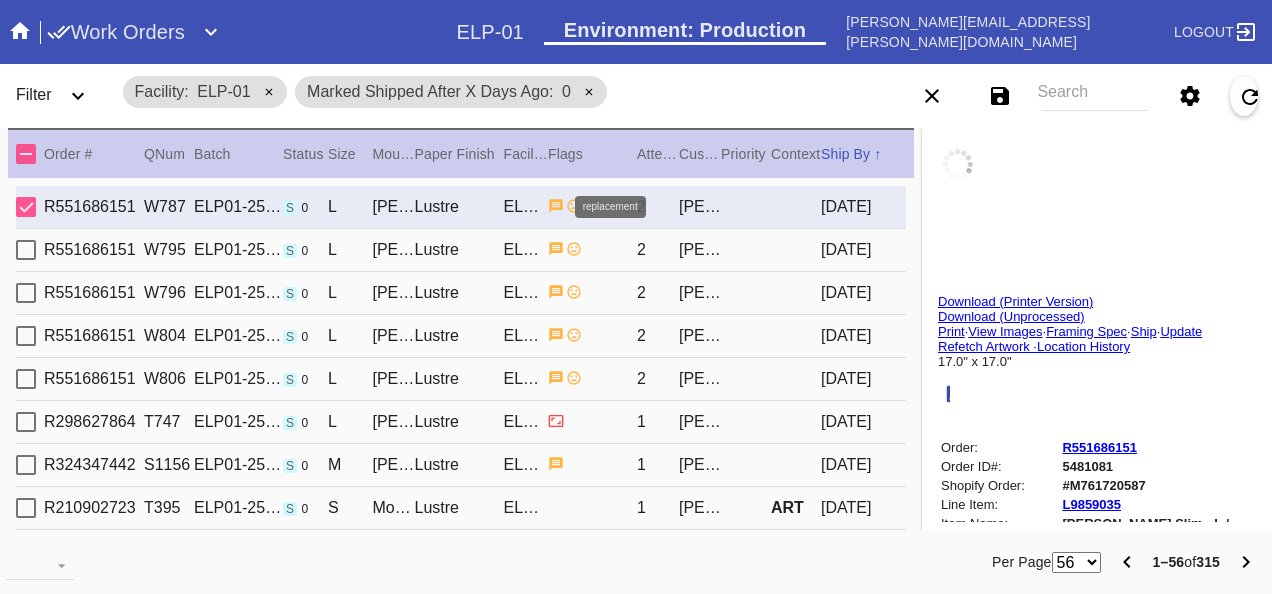 type on "3.0" 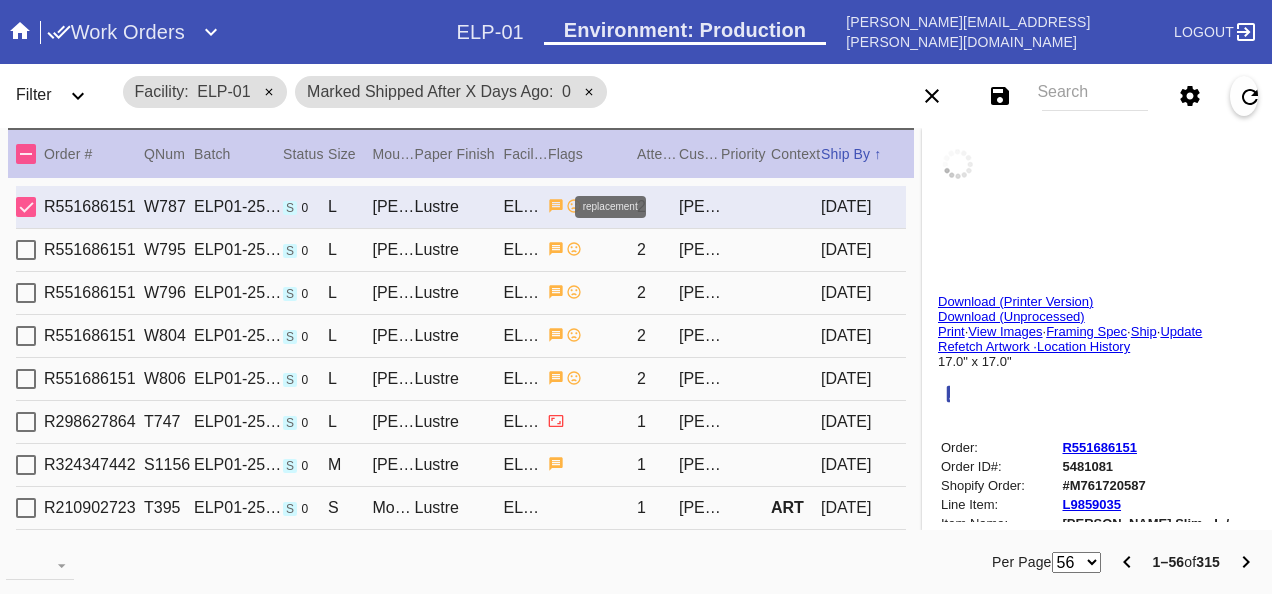 type on "3.0" 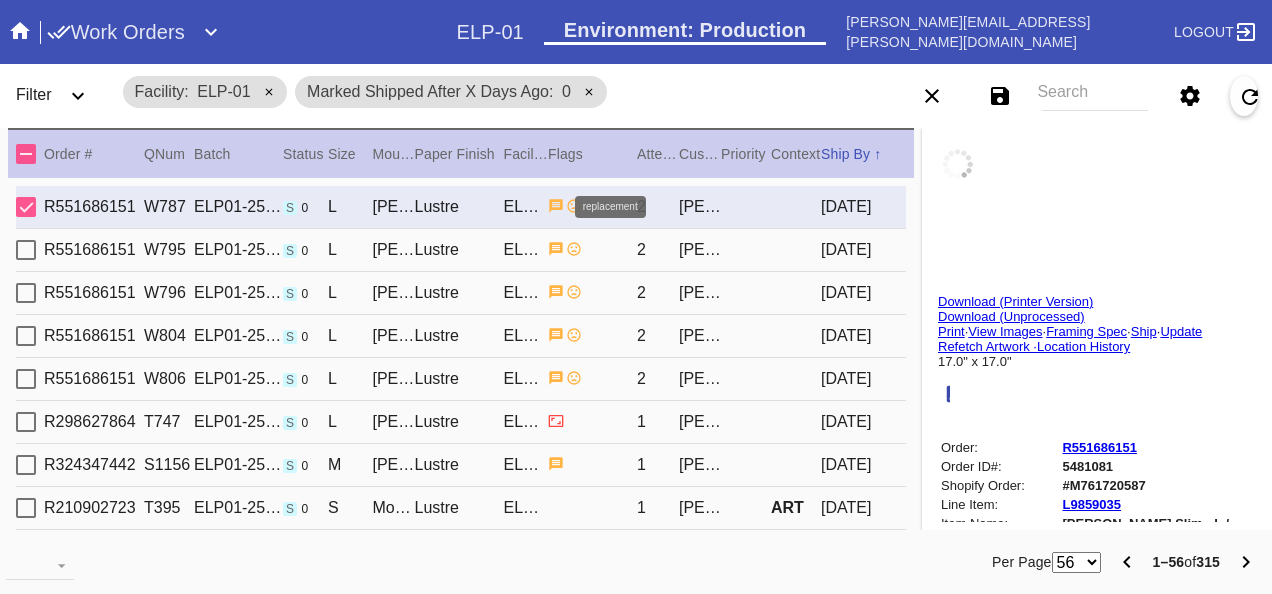 type on "3.0" 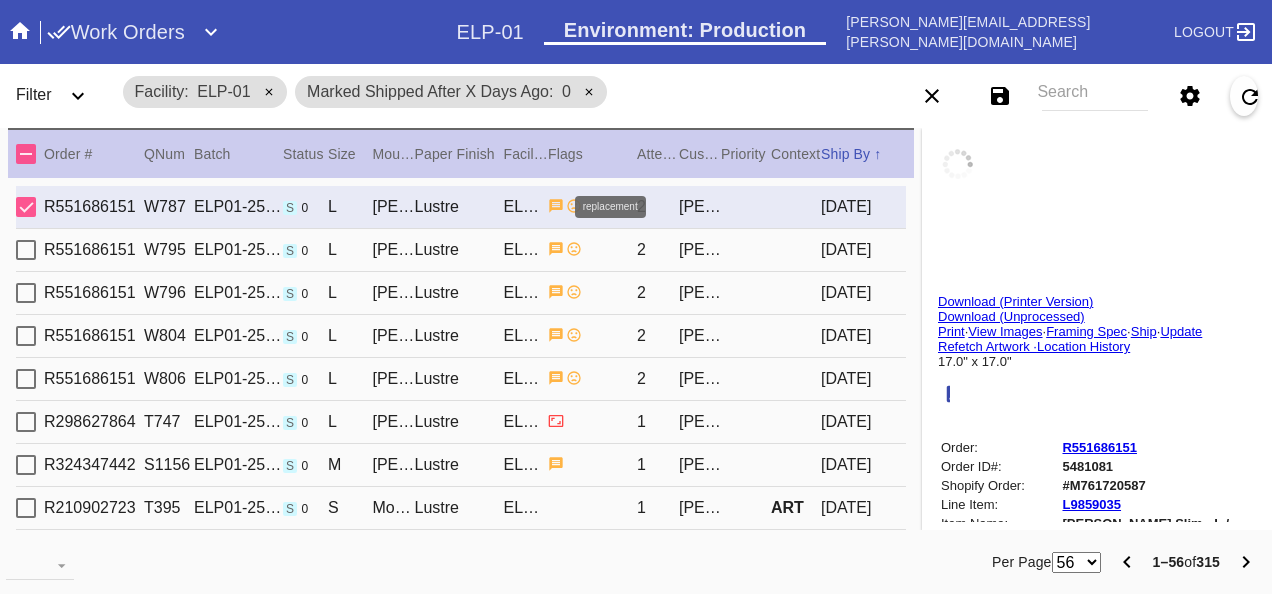 type on "0.1875" 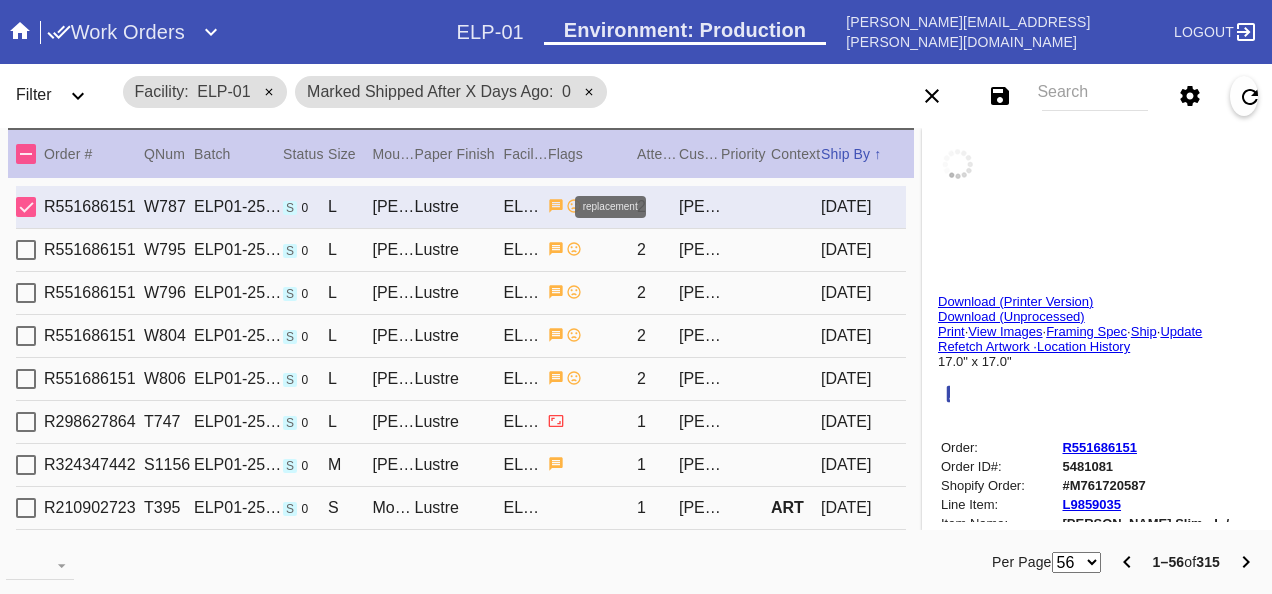 type on "16.75" 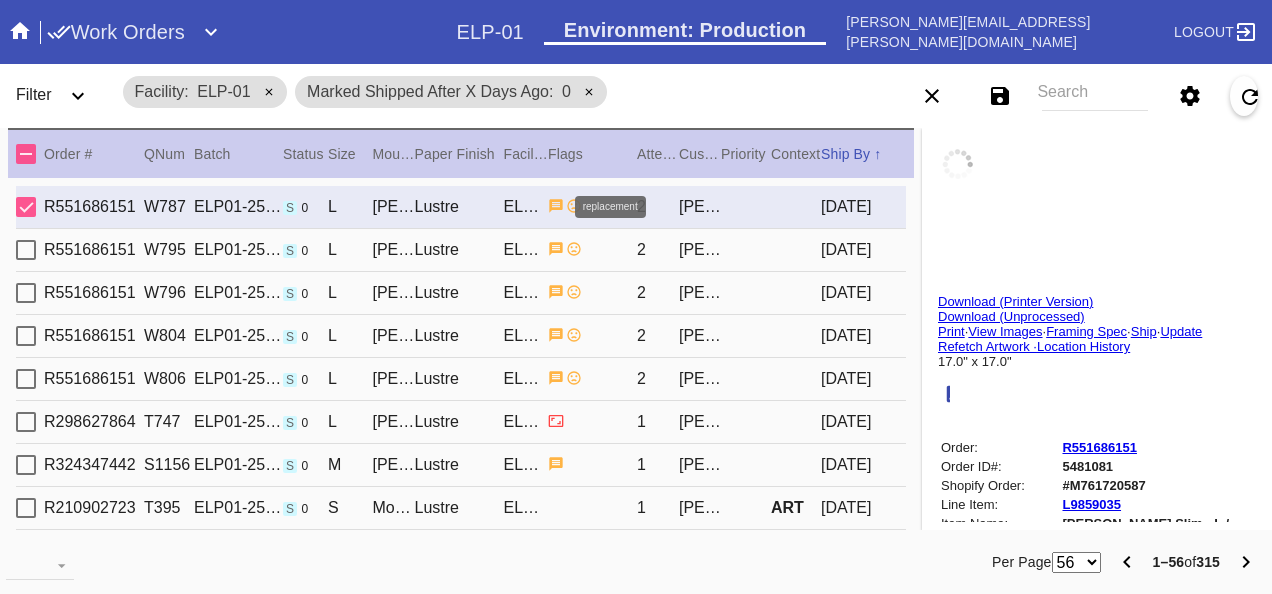 type on "16.75" 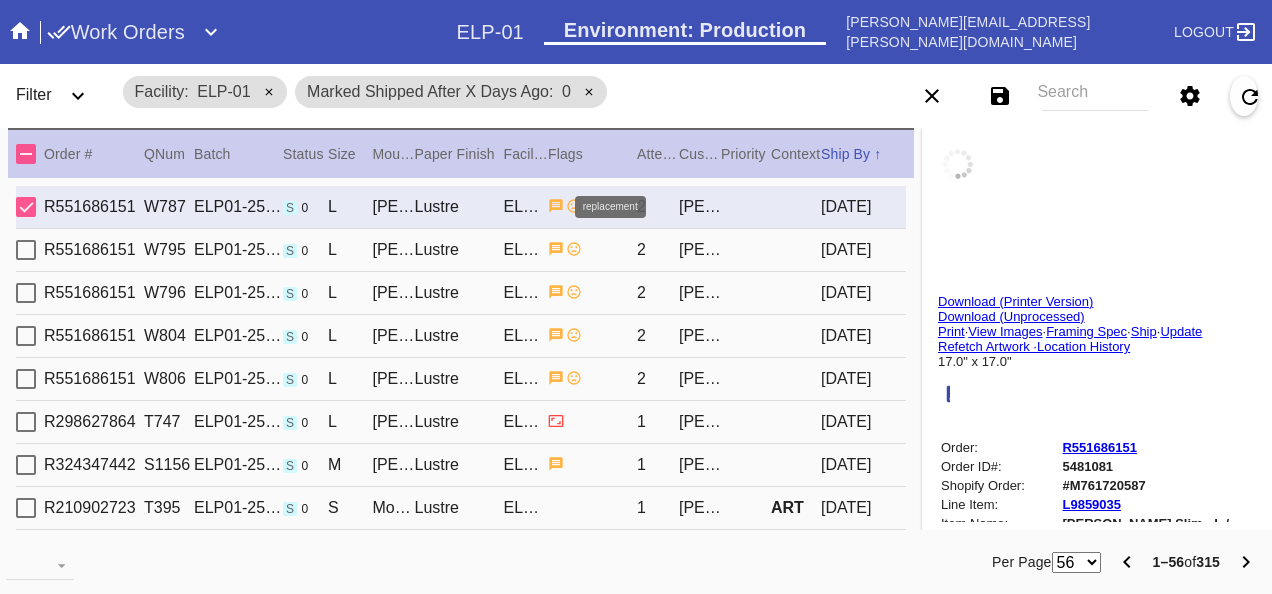 type on "6/20/2025" 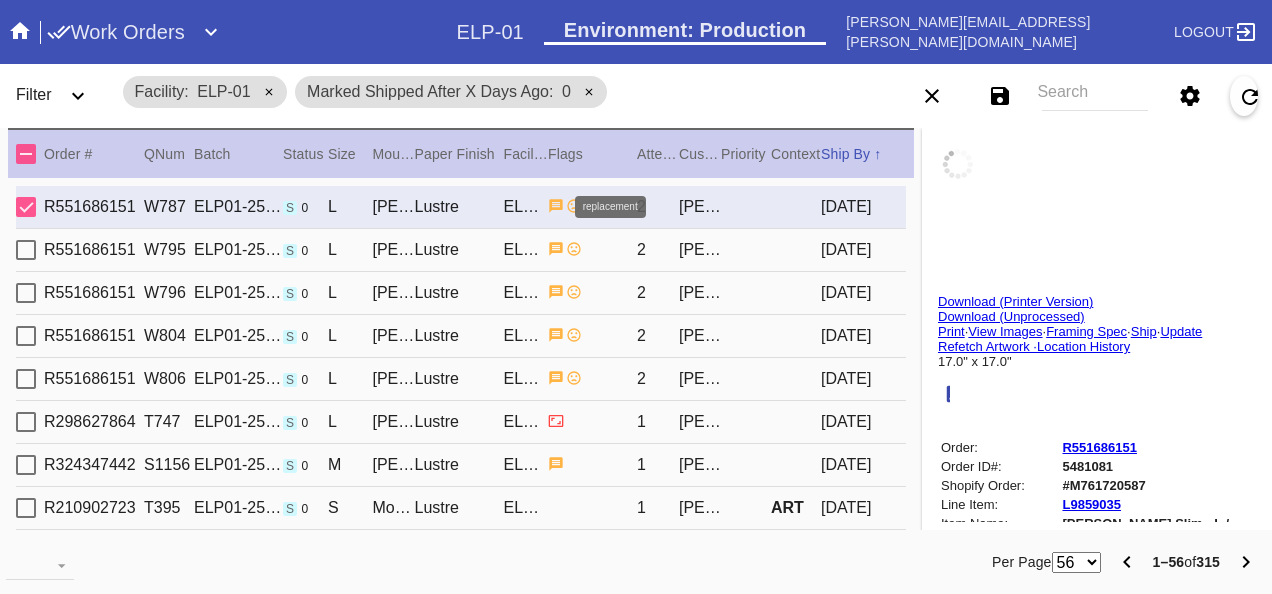 type on "7/9/2025" 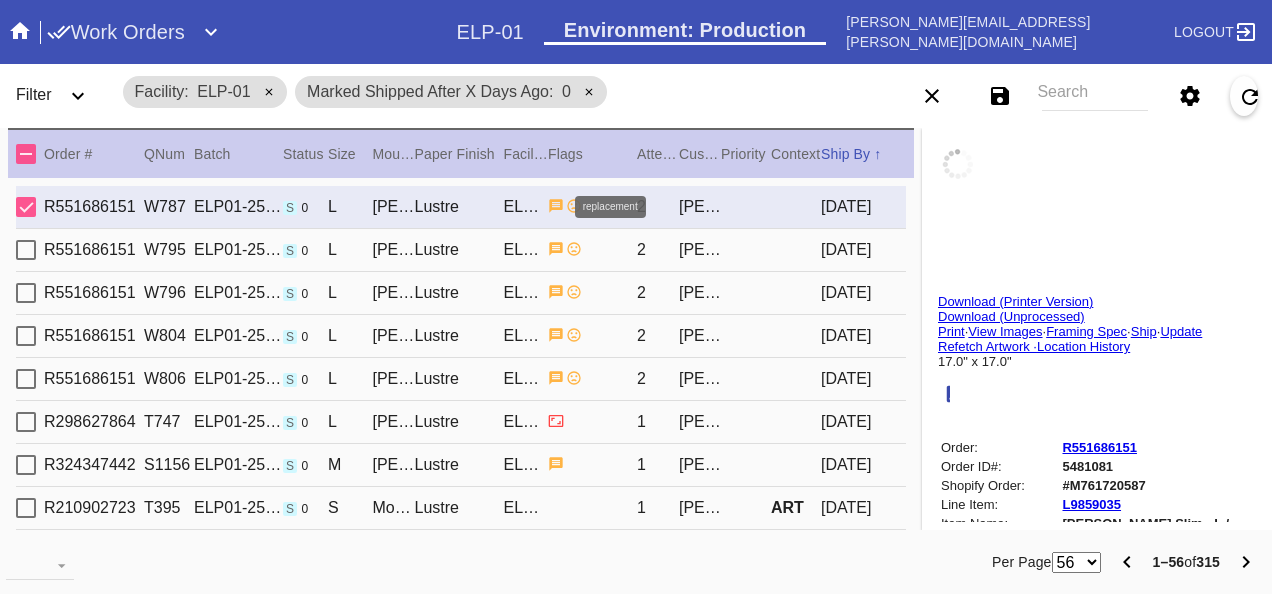 type on "[DATE]" 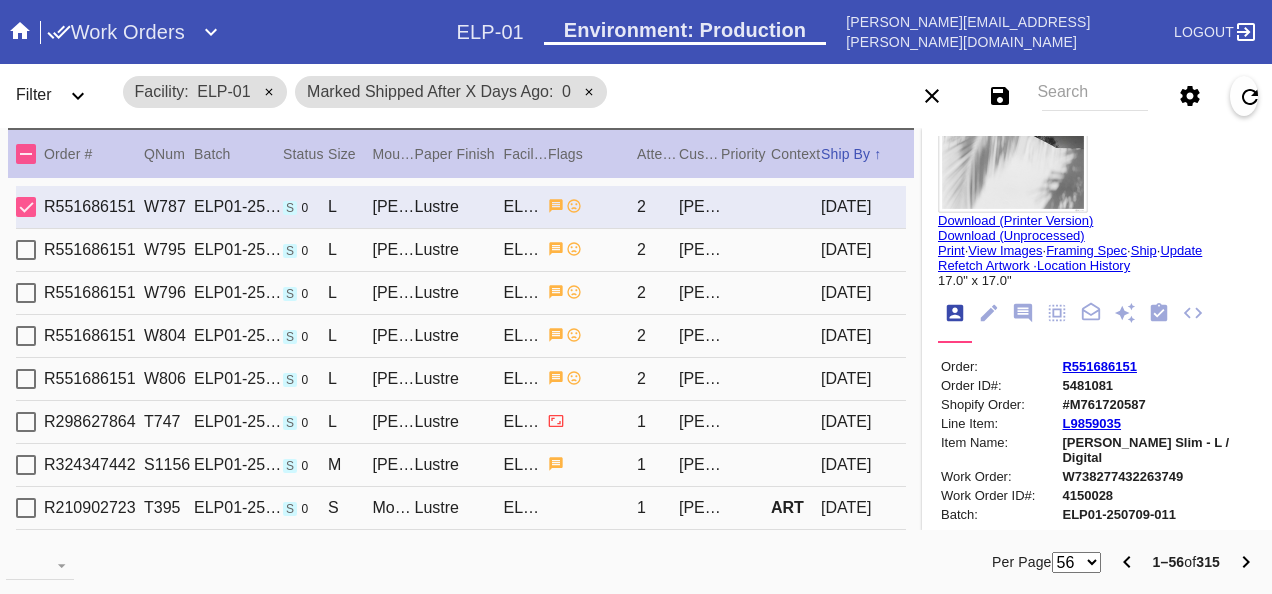 scroll, scrollTop: 100, scrollLeft: 0, axis: vertical 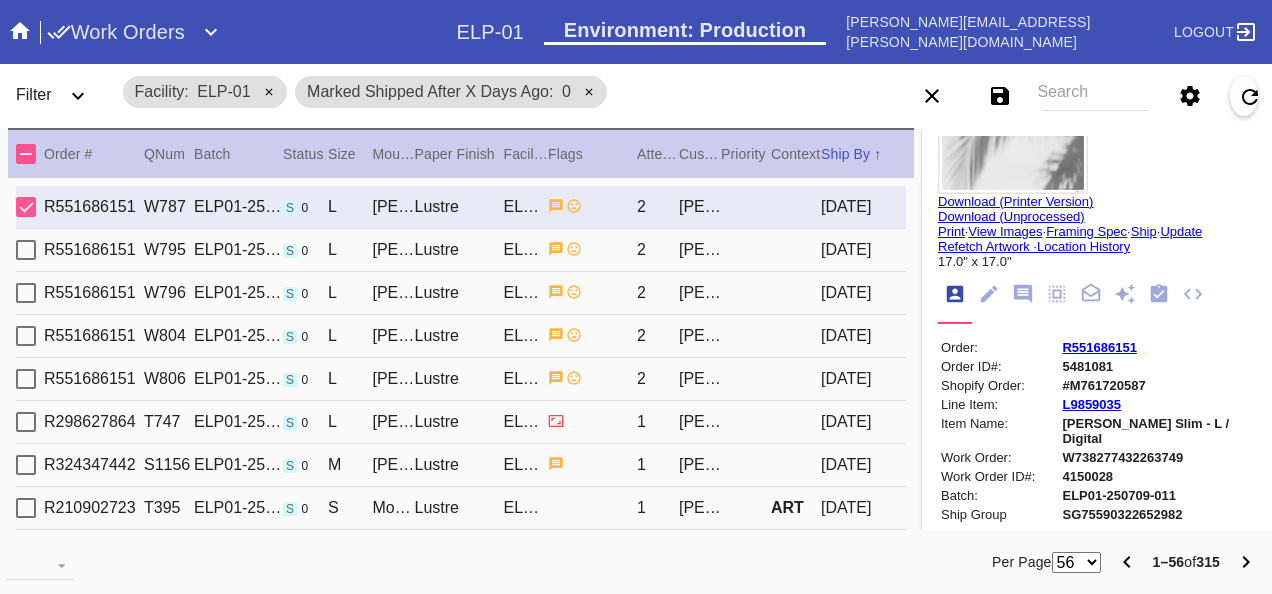 click at bounding box center (592, 249) 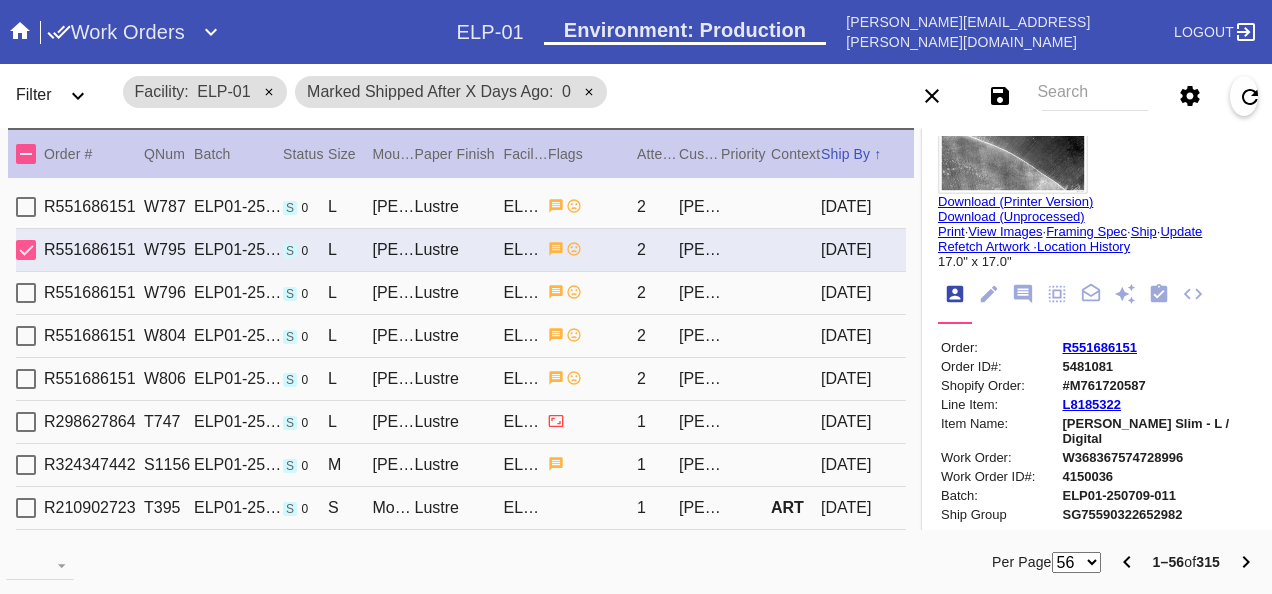 click at bounding box center [592, 292] 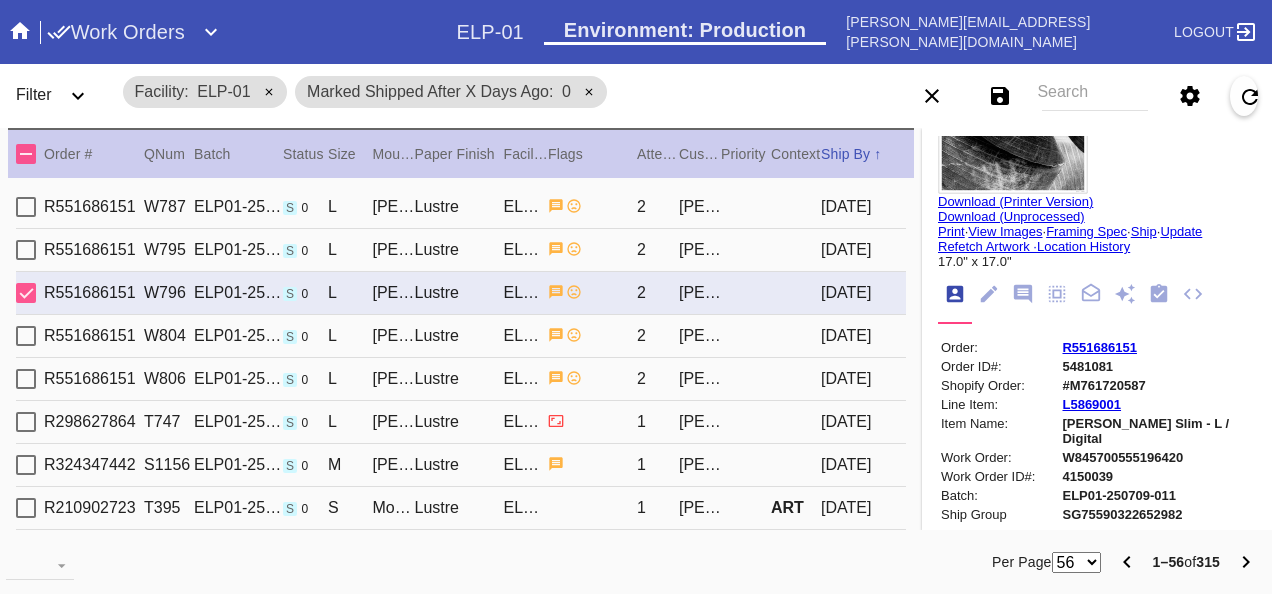 click on "R551686151 W804 ELP01-250709-009 s   0 L Mercer Slim / Dove White Lustre ELP-01 2 DAVID HARLOW
2025-07-10" at bounding box center (461, 336) 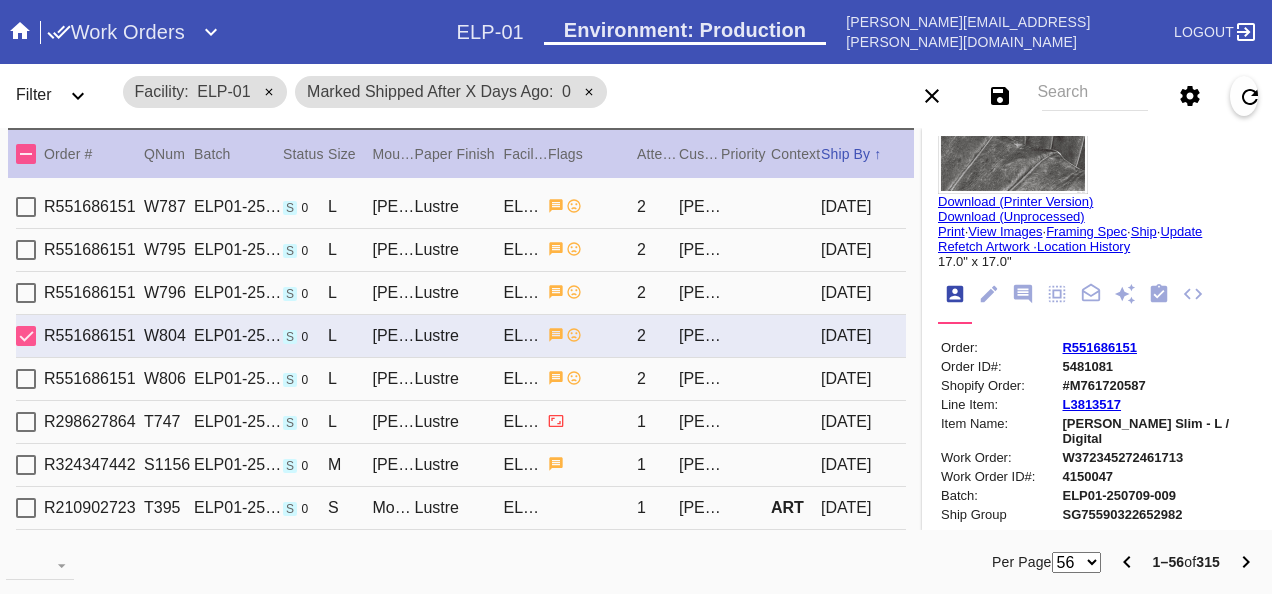 click at bounding box center [592, 378] 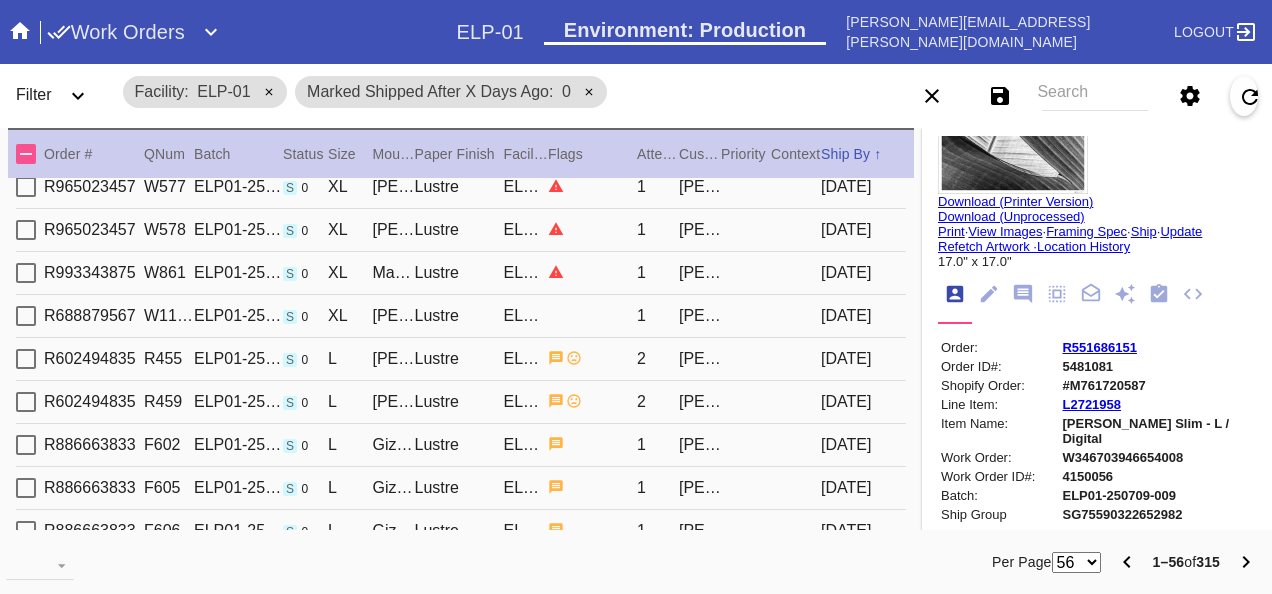 scroll, scrollTop: 700, scrollLeft: 0, axis: vertical 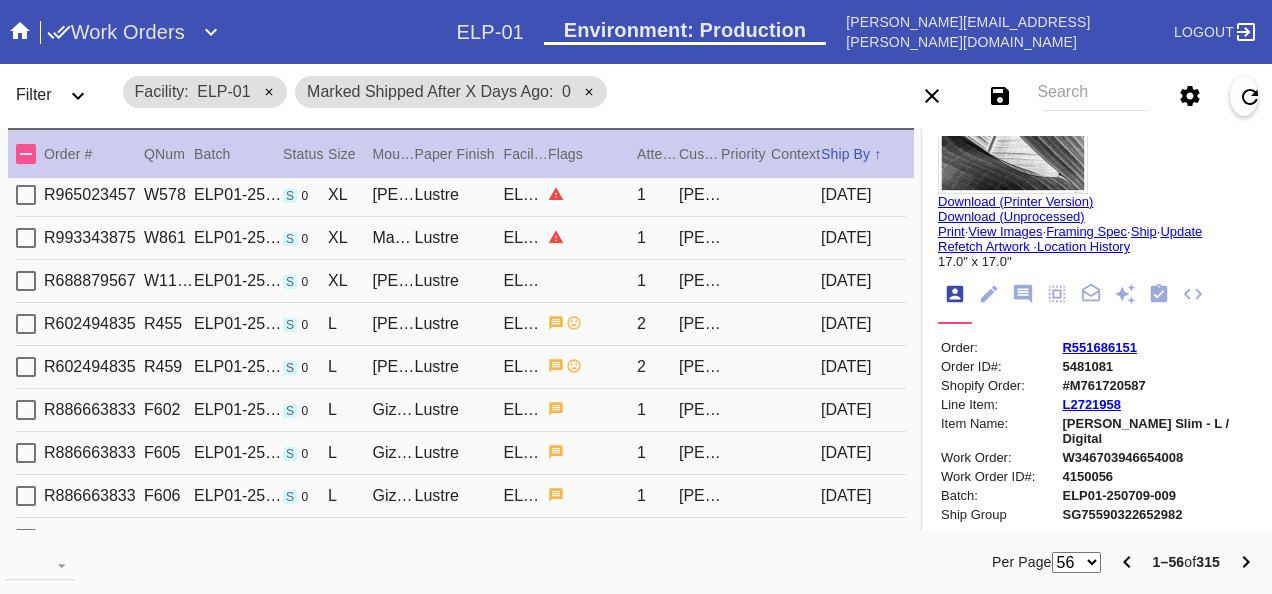 click at bounding box center (592, 323) 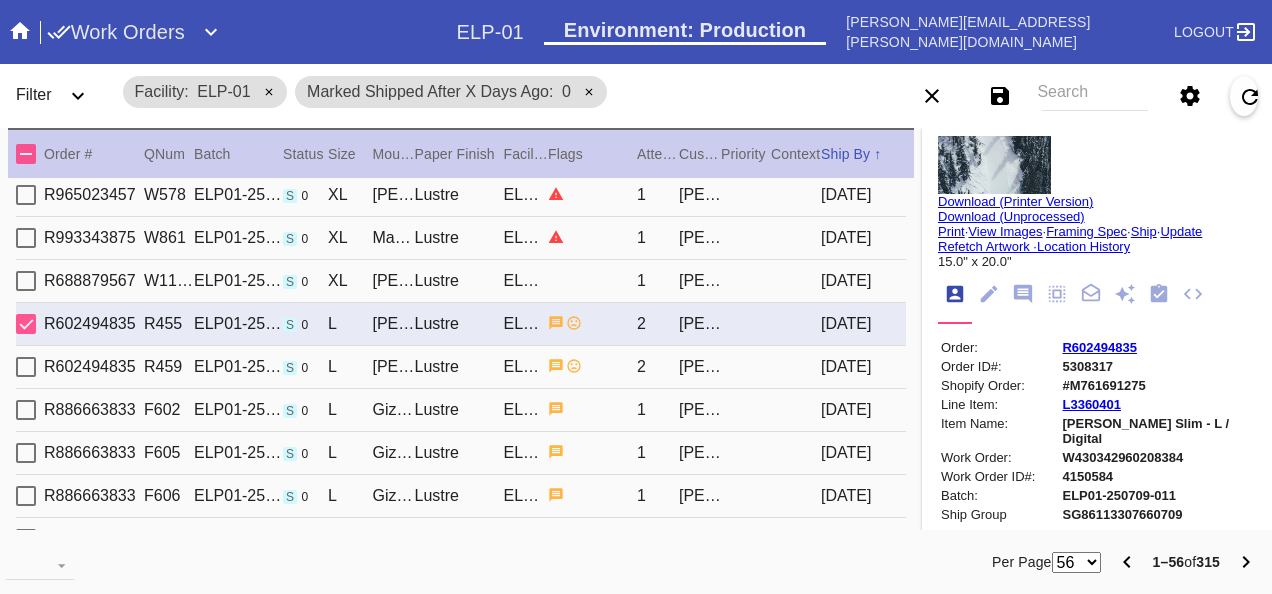 scroll, scrollTop: 0, scrollLeft: 0, axis: both 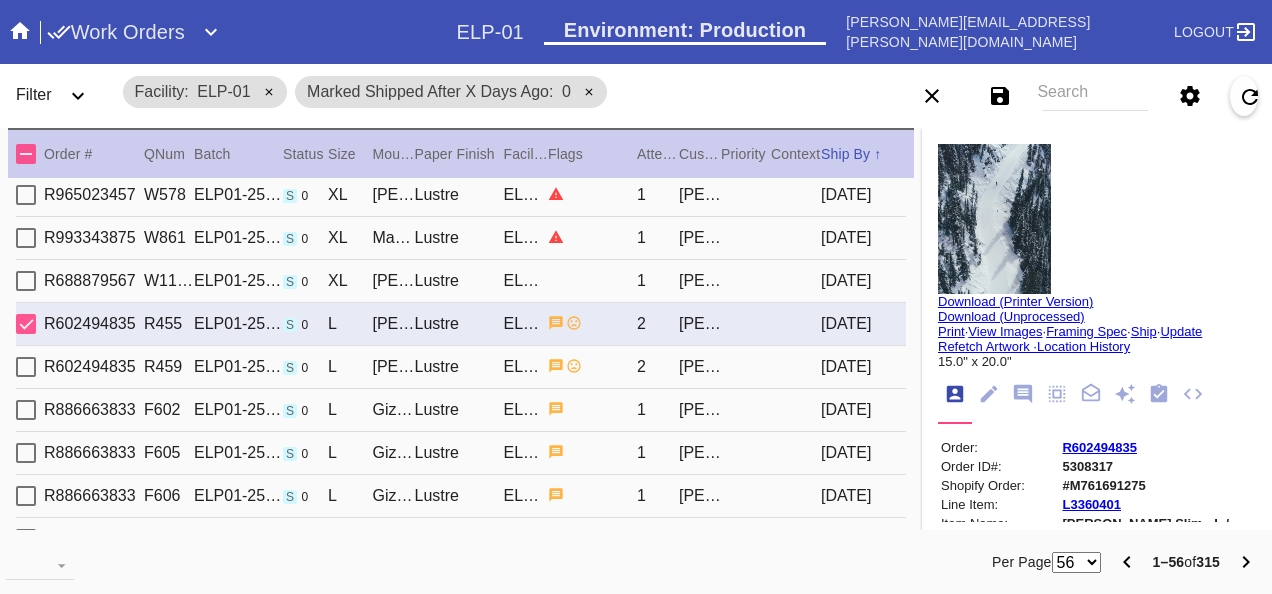 click on "R602494835 R459 ELP01-250709-011 s   0 L Mercer Slim / Dove White Lustre ELP-01 2 Alexandra benevides
2025-07-11" at bounding box center (461, 367) 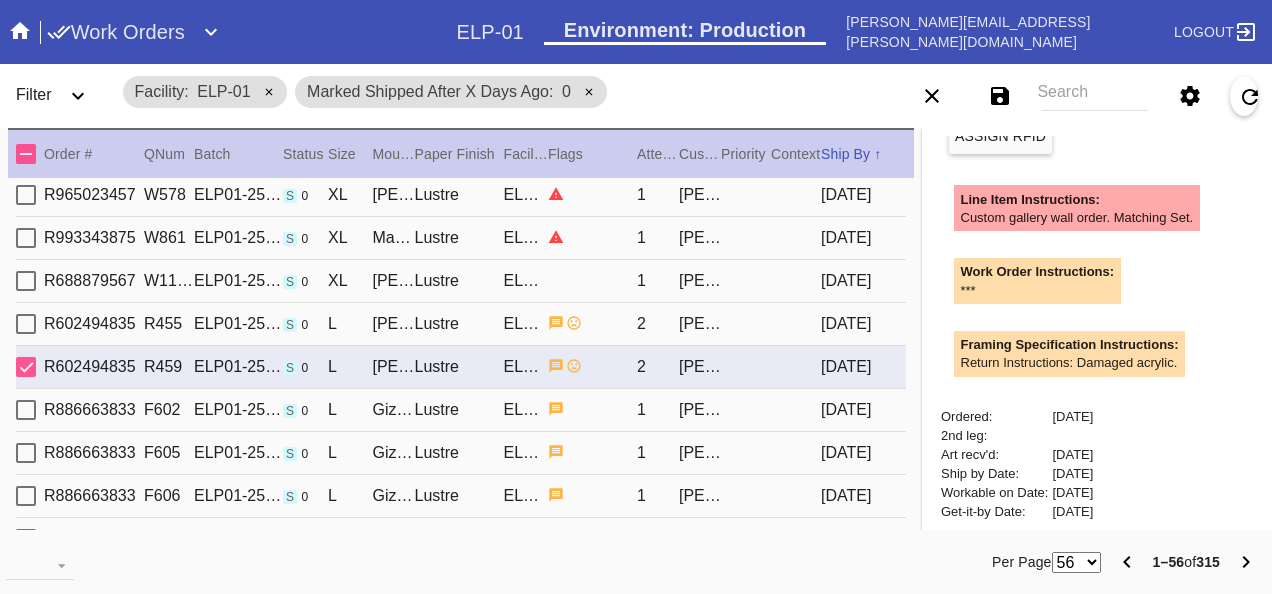 scroll, scrollTop: 600, scrollLeft: 0, axis: vertical 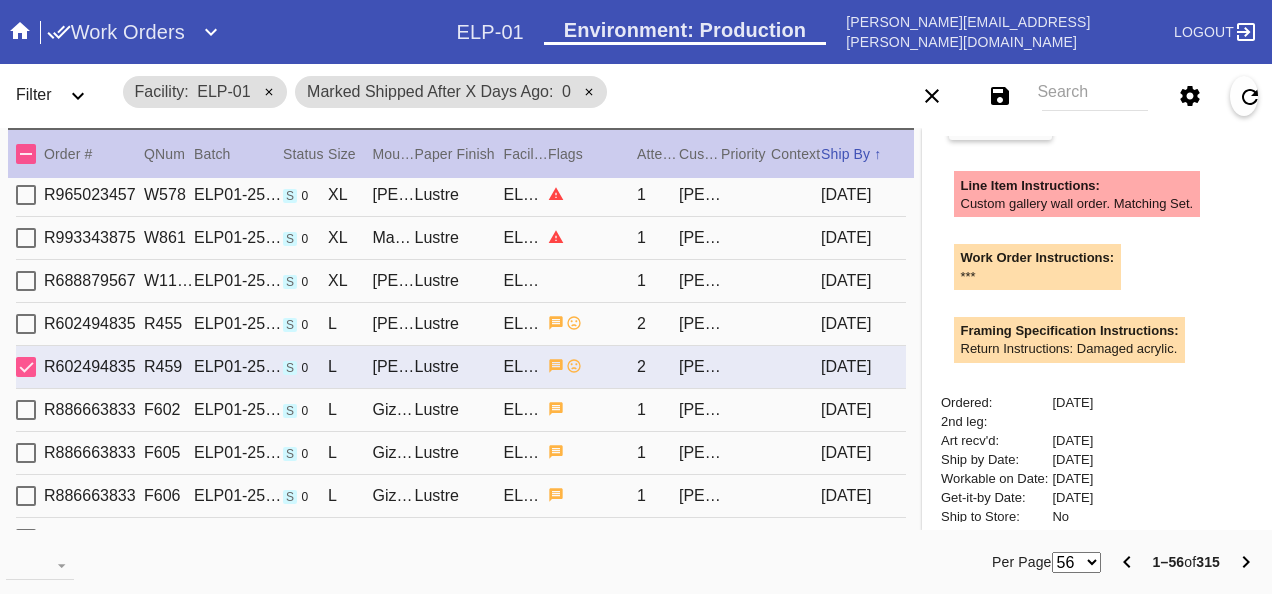 click on "R602494835 R455 ELP01-250709-011 s   0 L Mercer Slim / Dove White Lustre ELP-01 2 Alexandra benevides
2025-07-11" at bounding box center (461, 324) 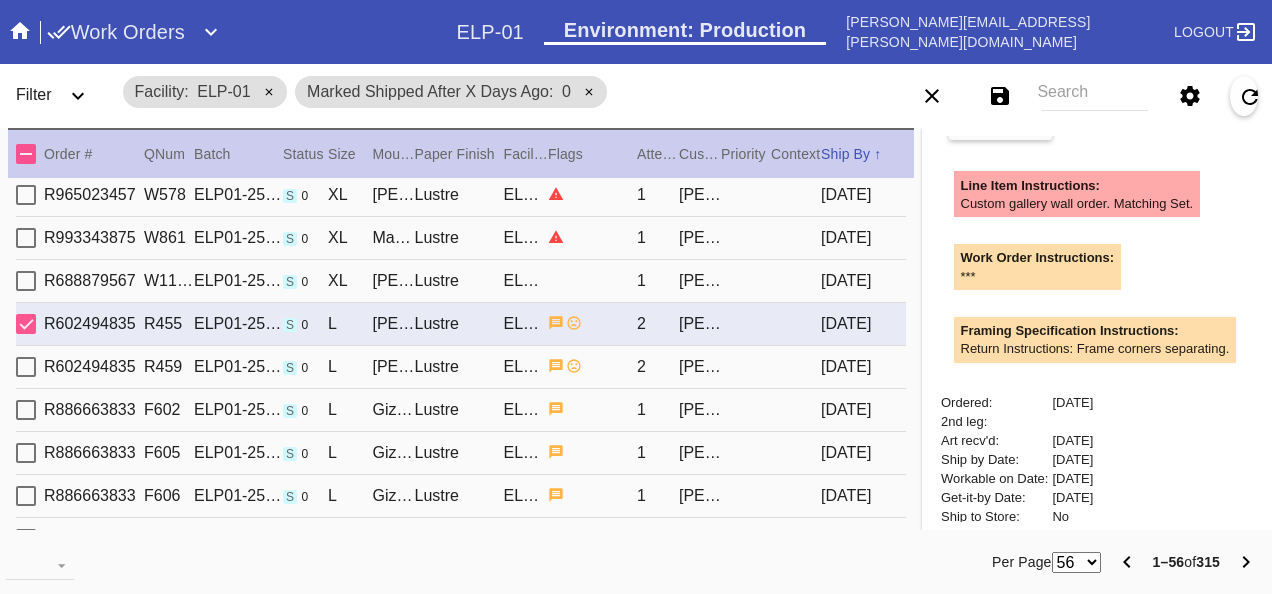 click on "[PERSON_NAME]" at bounding box center [700, 367] 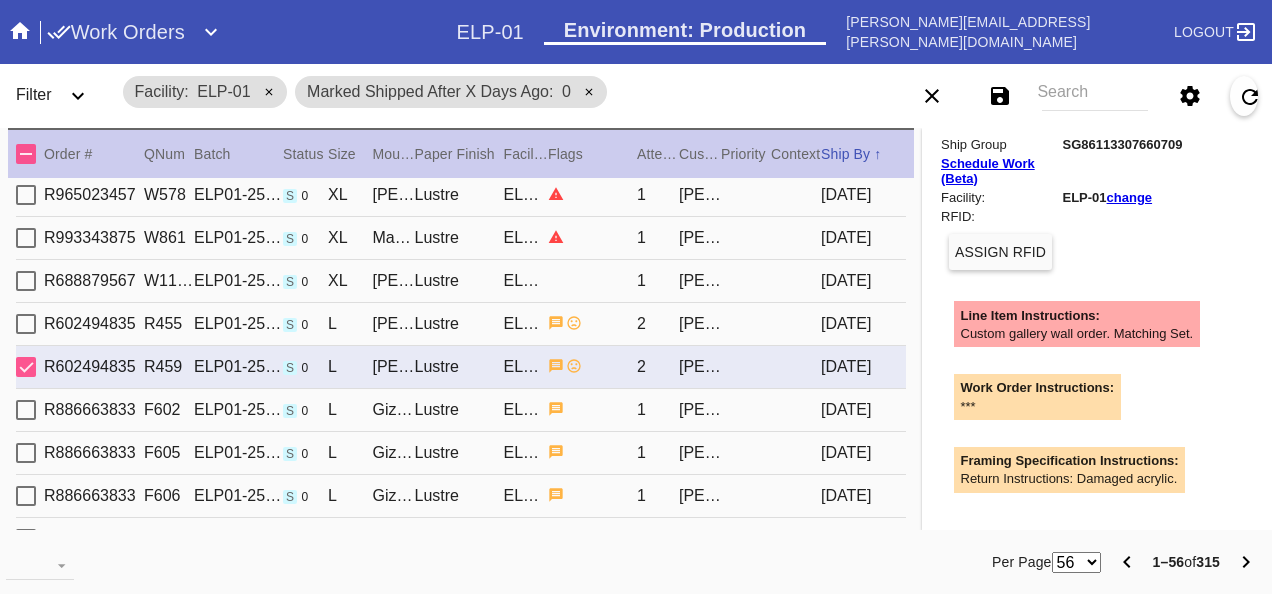 scroll, scrollTop: 200, scrollLeft: 0, axis: vertical 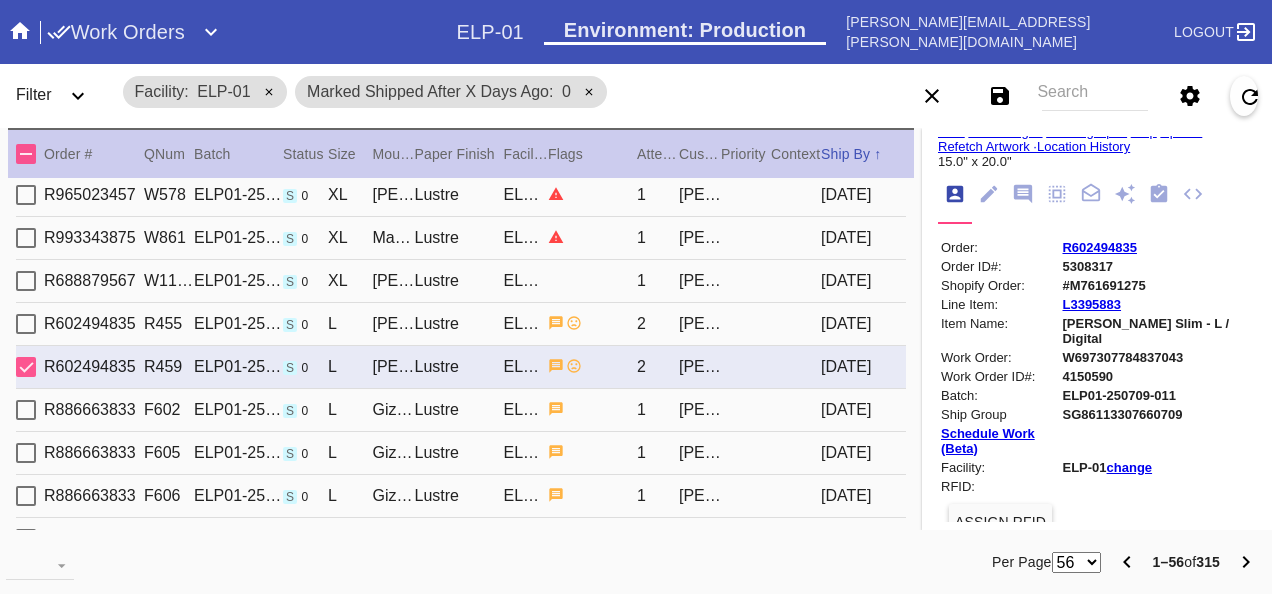 click on "R602494835" at bounding box center [1099, 247] 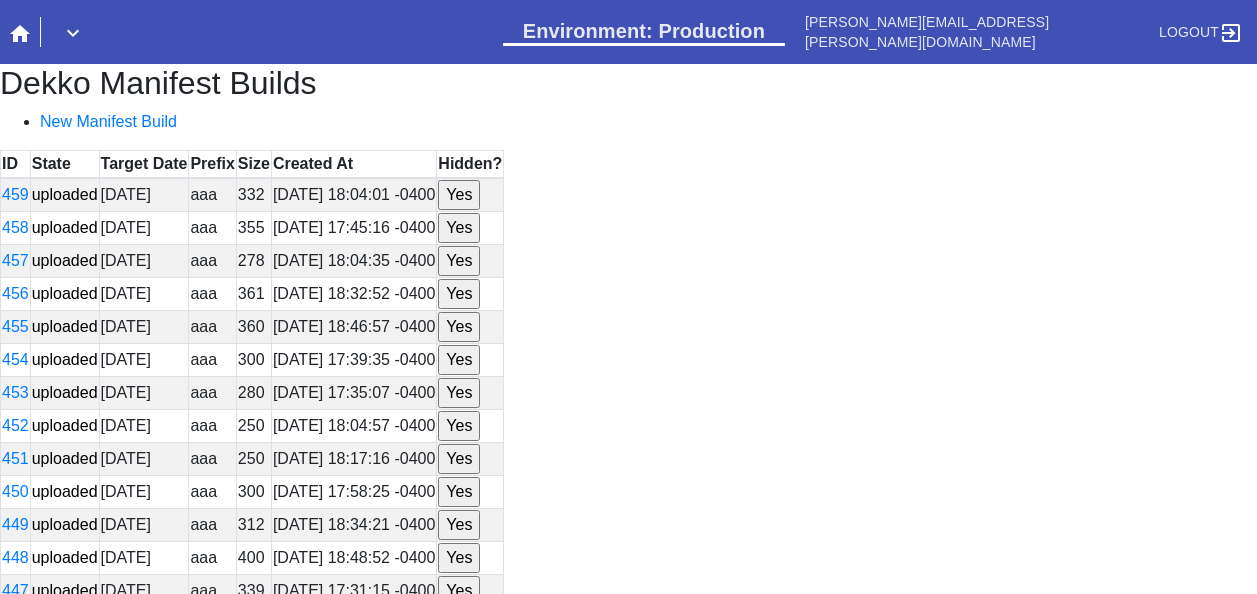 scroll, scrollTop: 0, scrollLeft: 0, axis: both 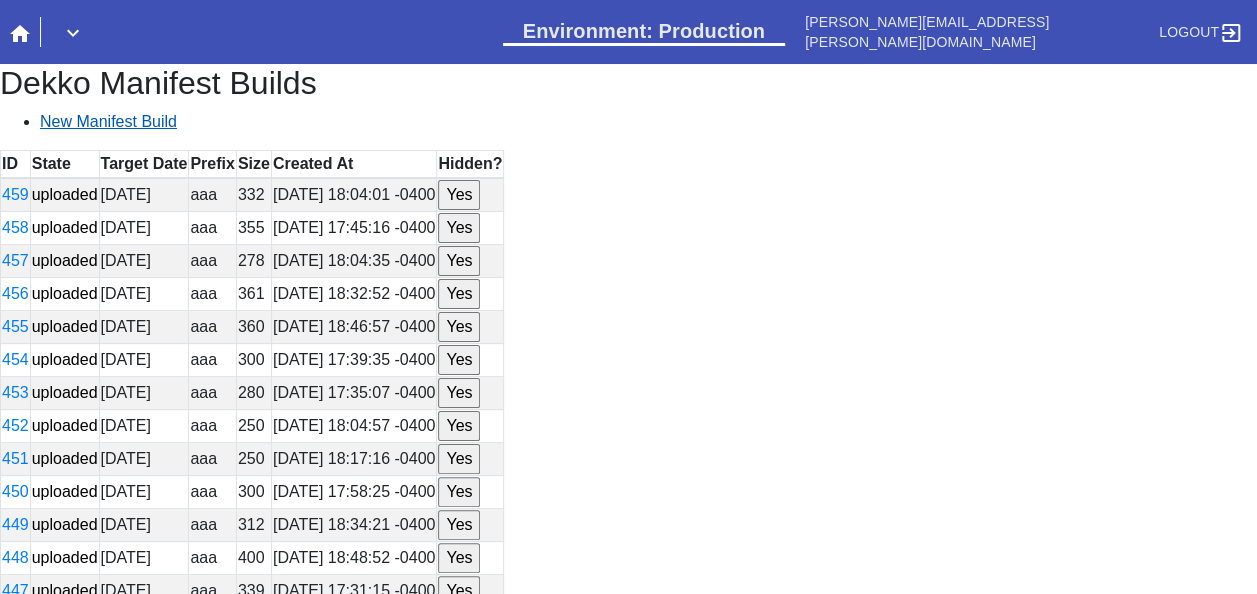 click on "New Manifest Build" at bounding box center (108, 121) 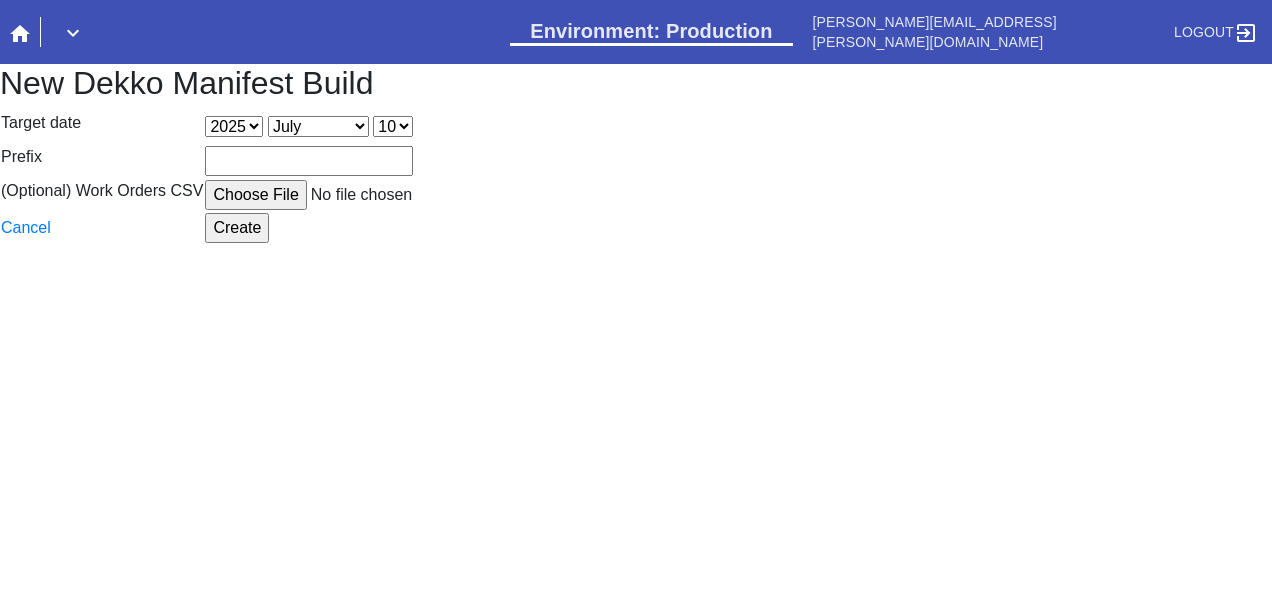 scroll, scrollTop: 0, scrollLeft: 0, axis: both 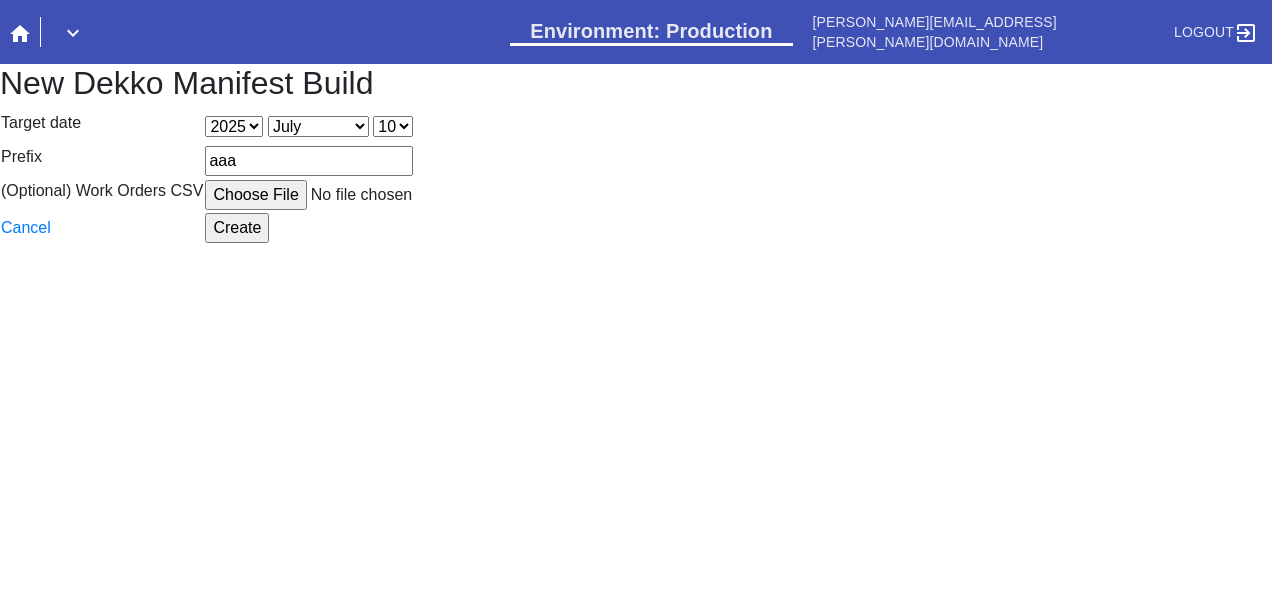 click on "(Optional) Work Orders CSV" at bounding box center [356, 195] 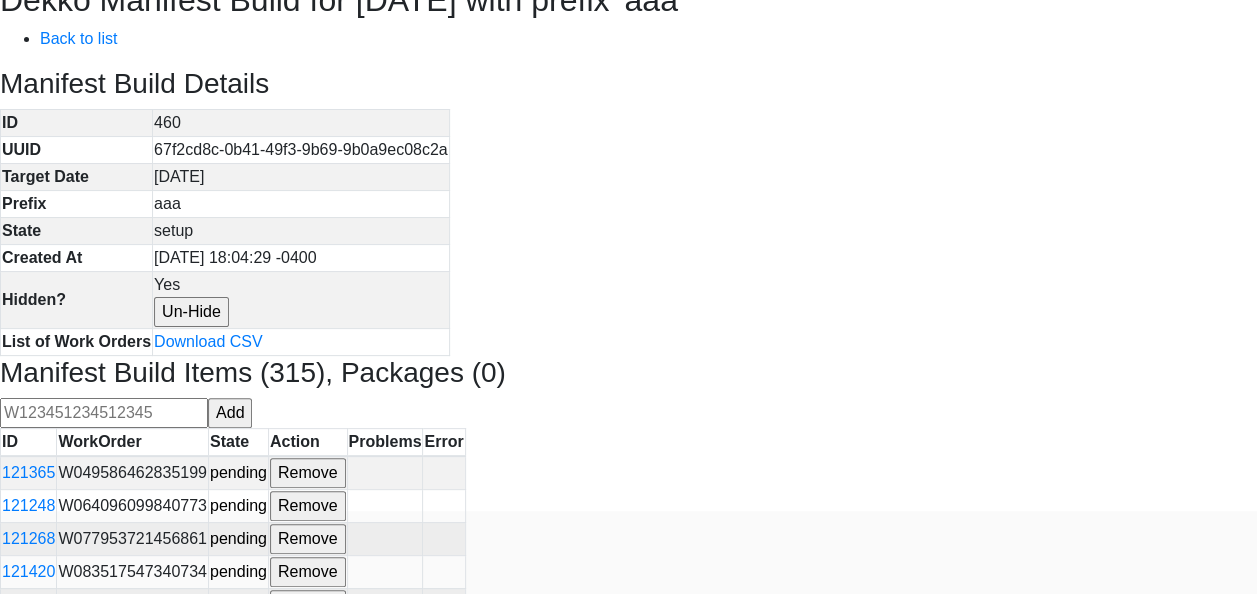scroll, scrollTop: 200, scrollLeft: 0, axis: vertical 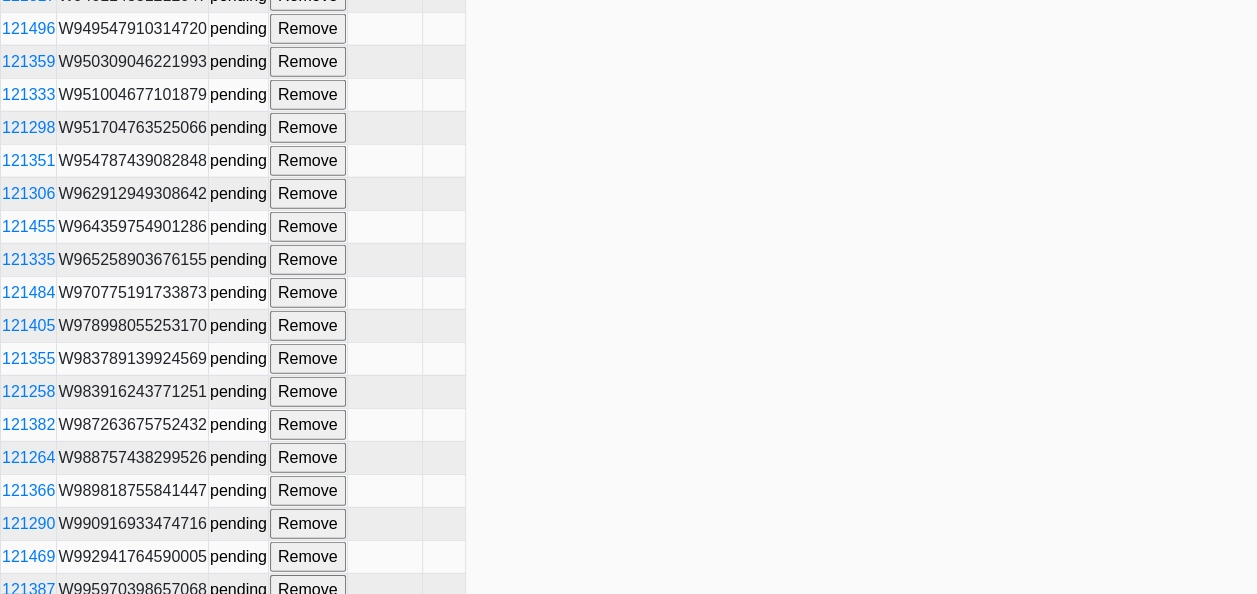 click on "Build" at bounding box center [26, 688] 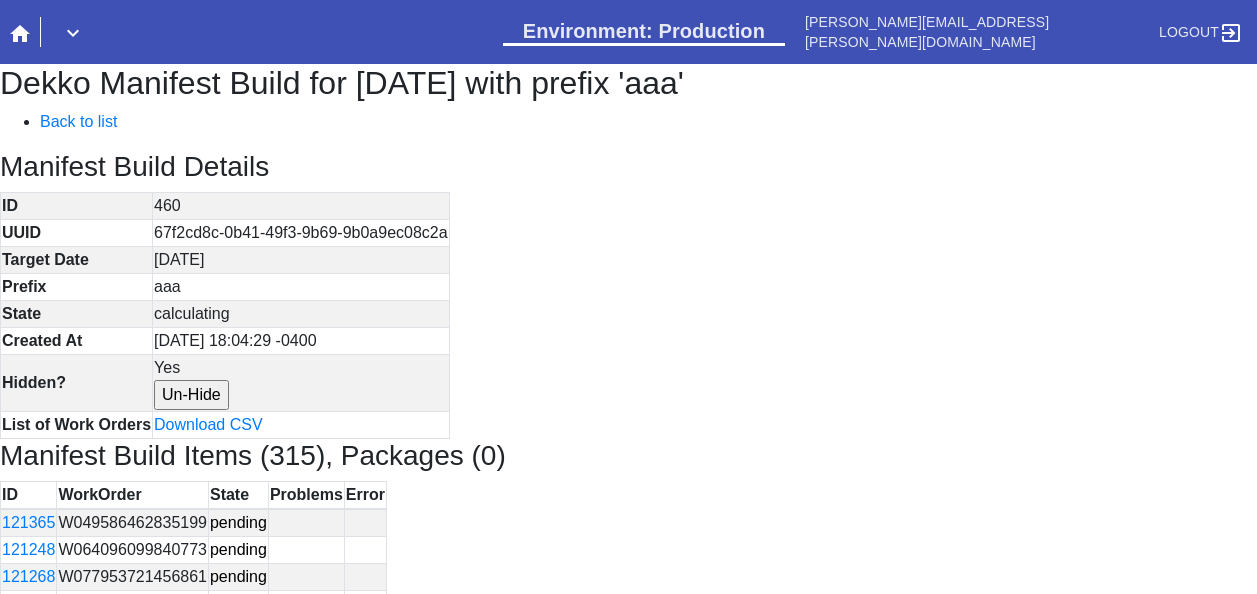 scroll, scrollTop: 0, scrollLeft: 0, axis: both 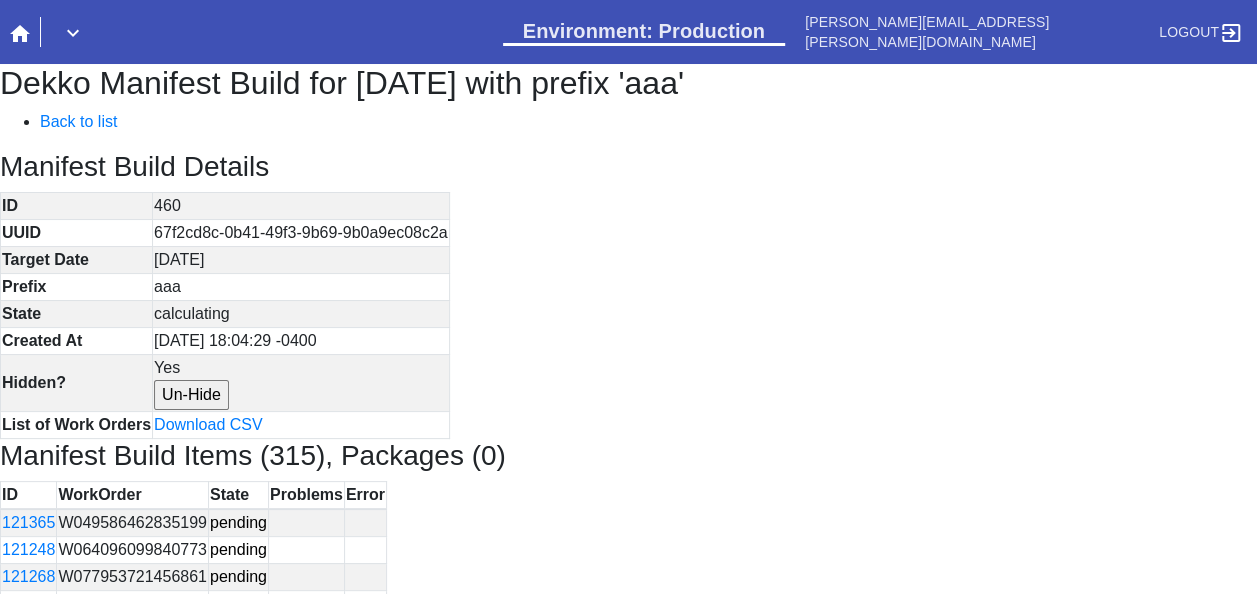 click on "Dekko Manifest Build for 2025-07-10 with prefix 'aaa' Back to list Manifest Build Details ID 460 UUID 67f2cd8c-0b41-49f3-9b69-9b0a9ec08c2a Target Date 2025-07-10 Prefix aaa State calculating Created At 2025-07-10 18:04:29 -0400 Hidden? Yes Un-Hide List of Work Orders Download CSV Manifest Build Items (315), Packages (0) ID WorkOrder State Problems Error 121365 W049586462835199 pending 121248 W064096099840773 pending 121268 W077953721456861 pending 121420 W083517547340734 pending 121296 W092465526767386 pending 121322 W108330742543783 pending 121372 W109065436667791 pending 121344 W111230643461369 pending 121347 W116200722615860 pending 121389 W117023317101140 pending 121419 W117649666909756 pending 121396 W119080224593739 pending 121462 W124714012541907 pending 121339 W125672490639688 pending 121274 W138627857143427 pending 121525 W139748070499227 pending 121497 W140443286051691 pending 121401 W141625812505406 pending 121483 W142172526360372 pending 121521 W143487290707662 pending 121235 W149108709619612" at bounding box center (628, 4554) 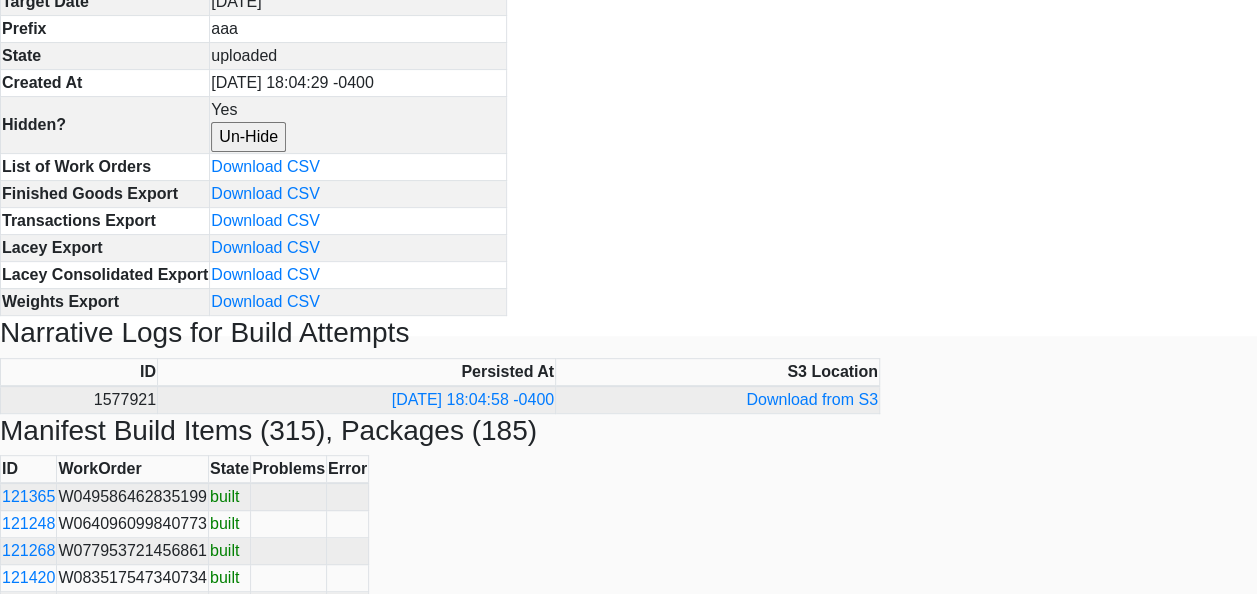 scroll, scrollTop: 300, scrollLeft: 0, axis: vertical 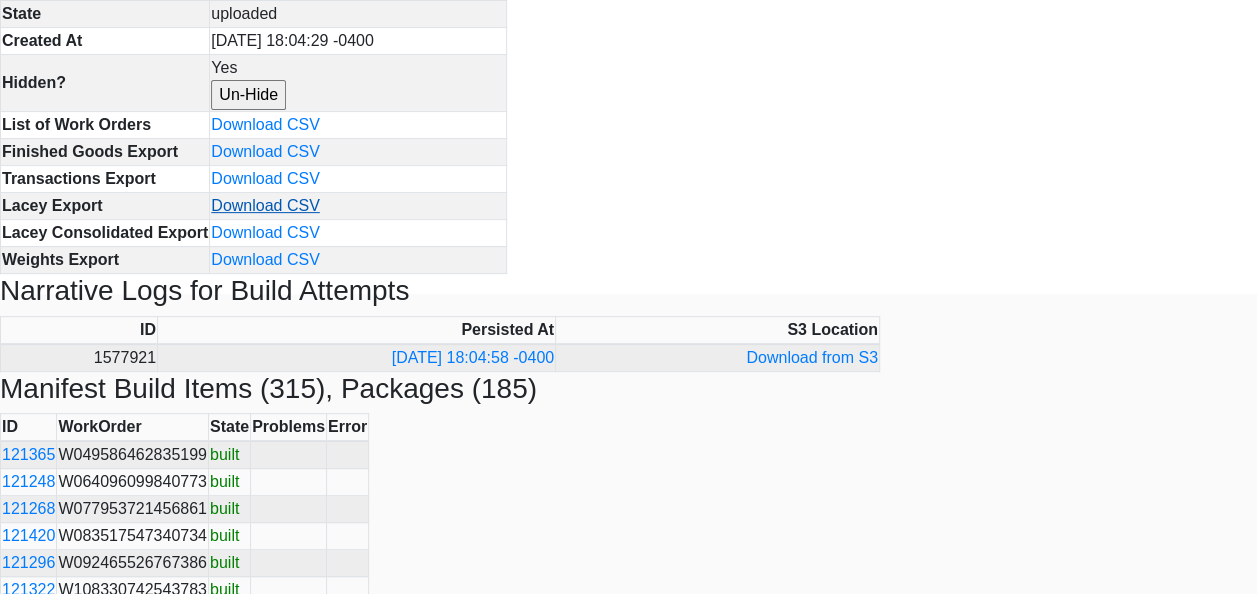 click on "Download CSV" at bounding box center [265, 205] 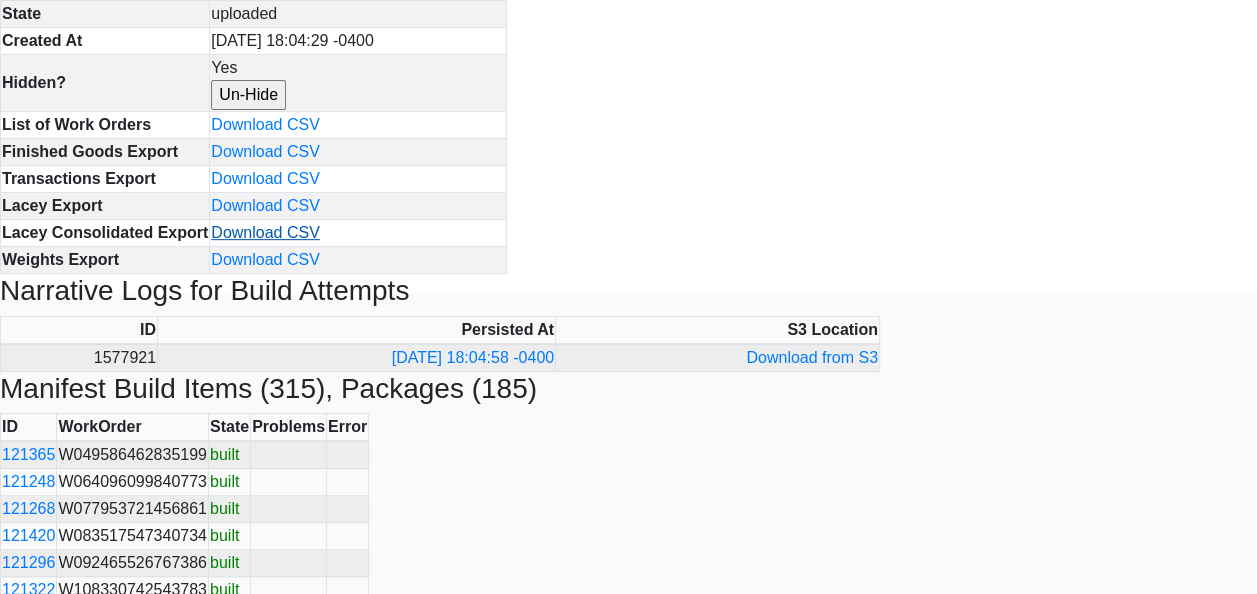 click on "Download CSV" at bounding box center (265, 232) 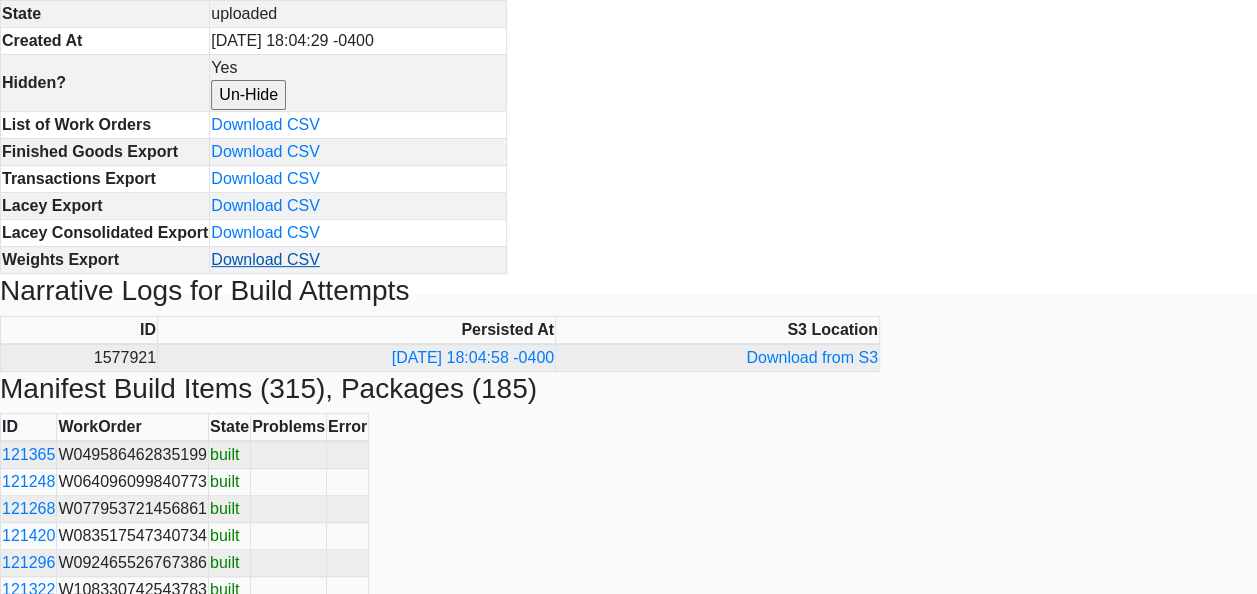 click on "Download CSV" at bounding box center (265, 259) 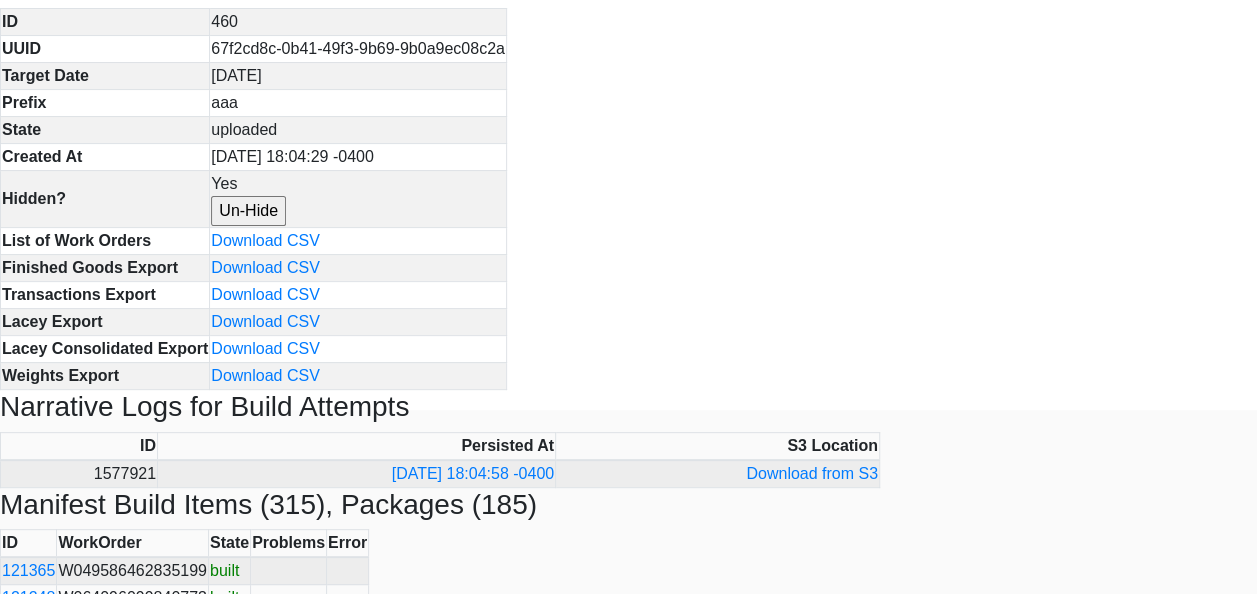 scroll, scrollTop: 300, scrollLeft: 0, axis: vertical 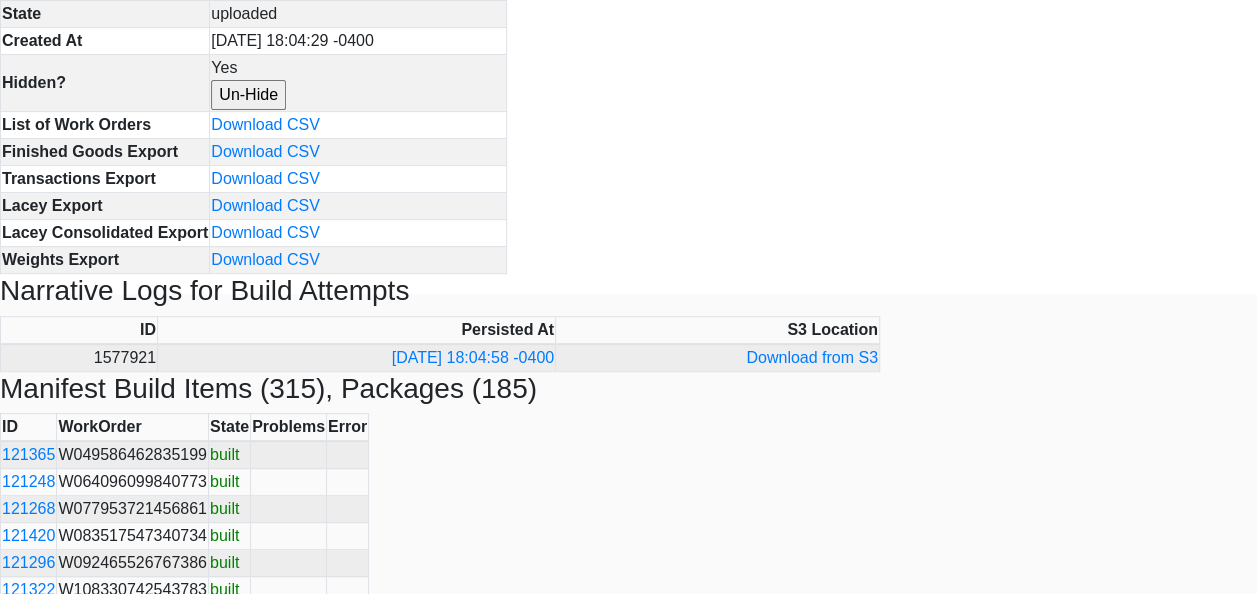 click on "Dekko Manifest Build for 2025-07-10 with prefix 'aaa' Back to list Manifest Build Details ID 460 UUID 67f2cd8c-0b41-49f3-9b69-9b0a9ec08c2a Target Date 2025-07-10 Prefix aaa State uploaded Created At 2025-07-10 18:04:29 -0400 Hidden? Yes Un-Hide List of Work Orders Download CSV Finished Goods Export Download CSV Transactions Export Download CSV Lacey Export Download CSV Lacey Consolidated Export Download CSV Weights Export Download CSV Narrative Logs for Build Attempts ID Persisted At S3 Location 1577921 2025-07-10 18:04:58 -0400 Download from S3 Manifest Build Items (315), Packages (185) ID WorkOrder State Problems Error 121365 W049586462835199 built 121248 W064096099840773 built 121268 W077953721456861 built 121420 W083517547340734 built 121296 W092465526767386 built 121322 W108330742543783 built 121372 W109065436667791 built 121344 W111230643461369 built 121347 W116200722615860 built 121389 W117023317101140 built 121419 W117649666909756 built 121396 W119080224593739 built 121462 W124714012541907 built built" at bounding box center [628, 4355] 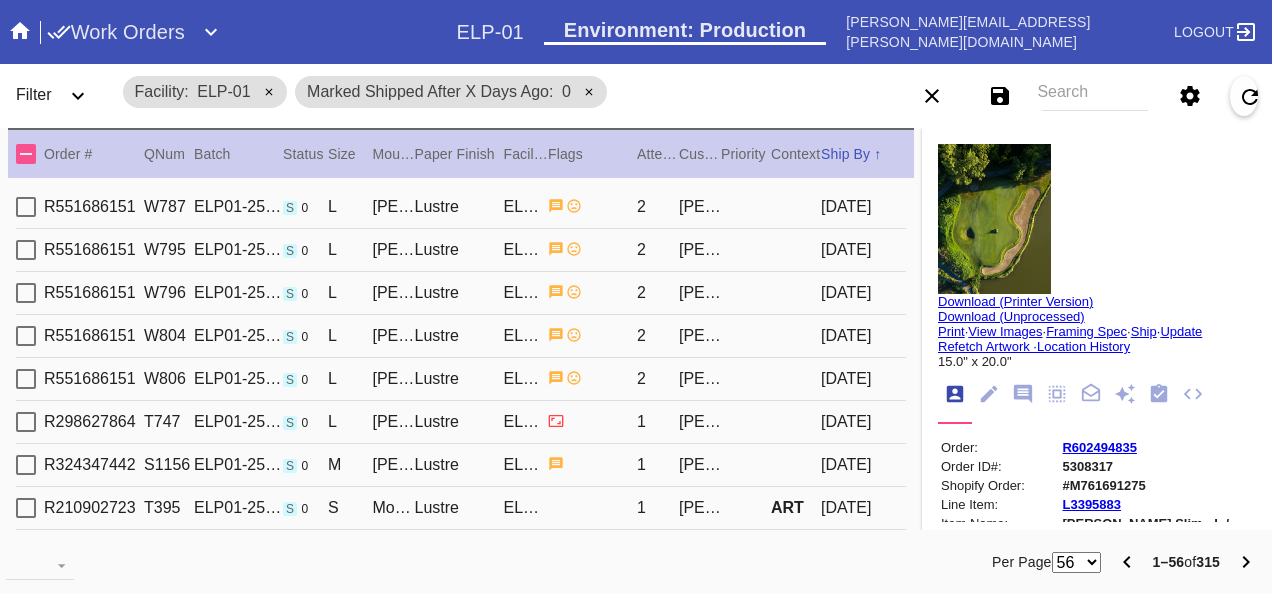 scroll, scrollTop: 0, scrollLeft: 0, axis: both 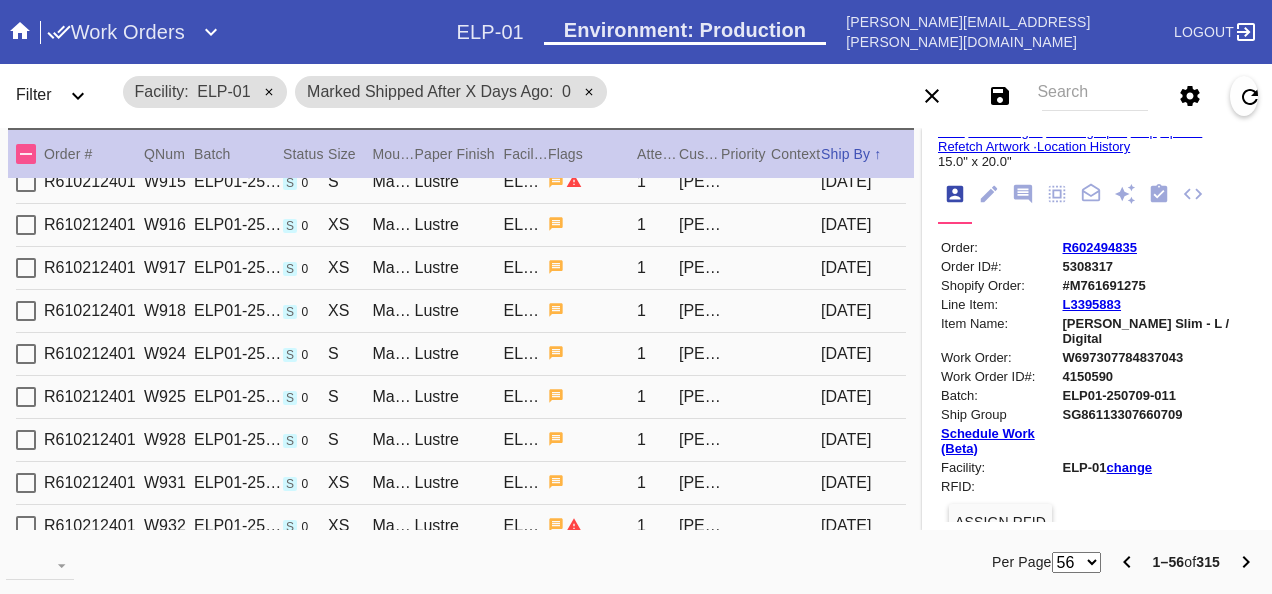 click 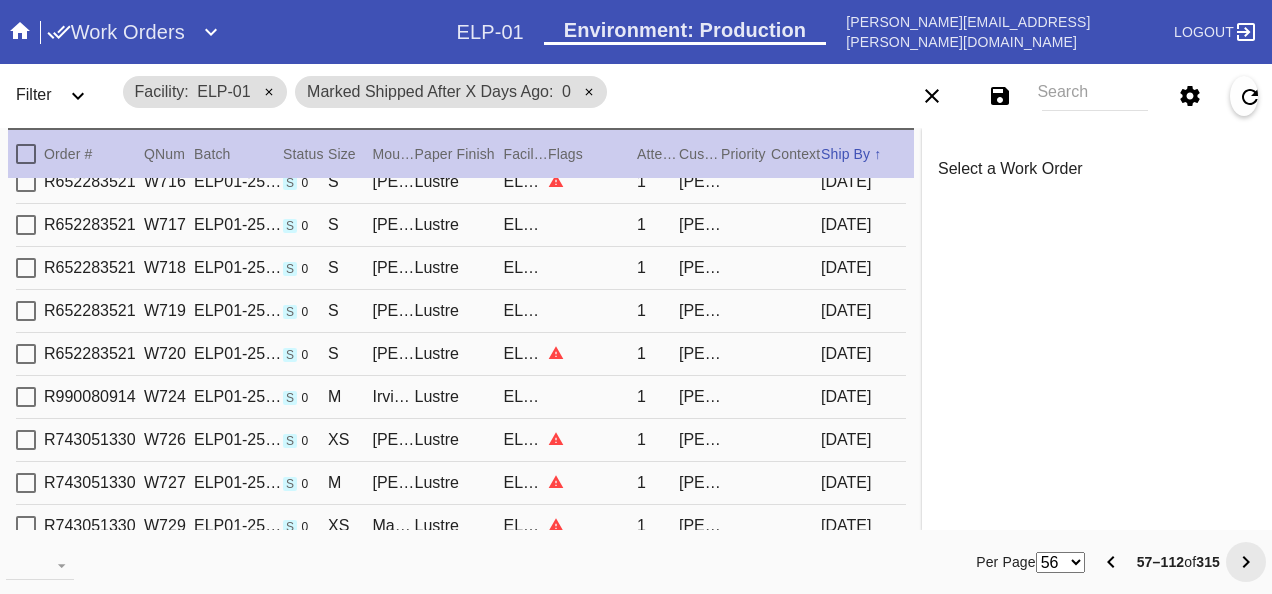 scroll, scrollTop: 0, scrollLeft: 0, axis: both 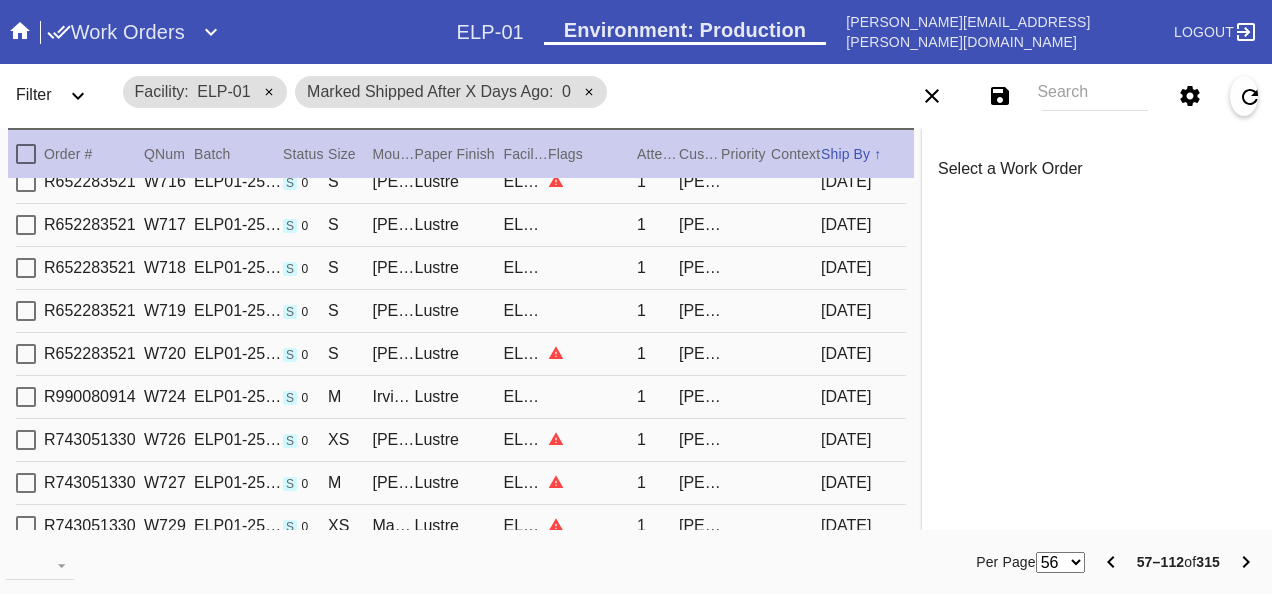 click on "Select a Work Order Print  ·  View Images  ·  Framing Spec  ·  Ship  ·  Update   Refetch Artwork ·  Location History " x "                                 Order: Order ID#: Line Item: Item Name: Work Order: Work Order ID#: Batch: Ship Group Schedule Work (Beta) Facility:   change RFID:
Assign RFID
Batch Batch New Batch Add to Batch Special Instructions on Order: Line Item Instructions: Processing Instructions: Work Order Instructions: Framing Specification Instructions: Ordered: 2nd leg: Art recv'd: Ship by Date: Workable on Date: Get-it-by Date: Ship to Store: No Precedence: Workcell Schedule Shipping:   ,   Billing:   ,   Change Shipping Address You can only change the shipping address before the Work Order is shipped. Shipping Address set on Work Order Override Ship via ITS
Customer Selections Frame / Mat:  /  Width × Height: " × " Frame" at bounding box center (1097, 329) 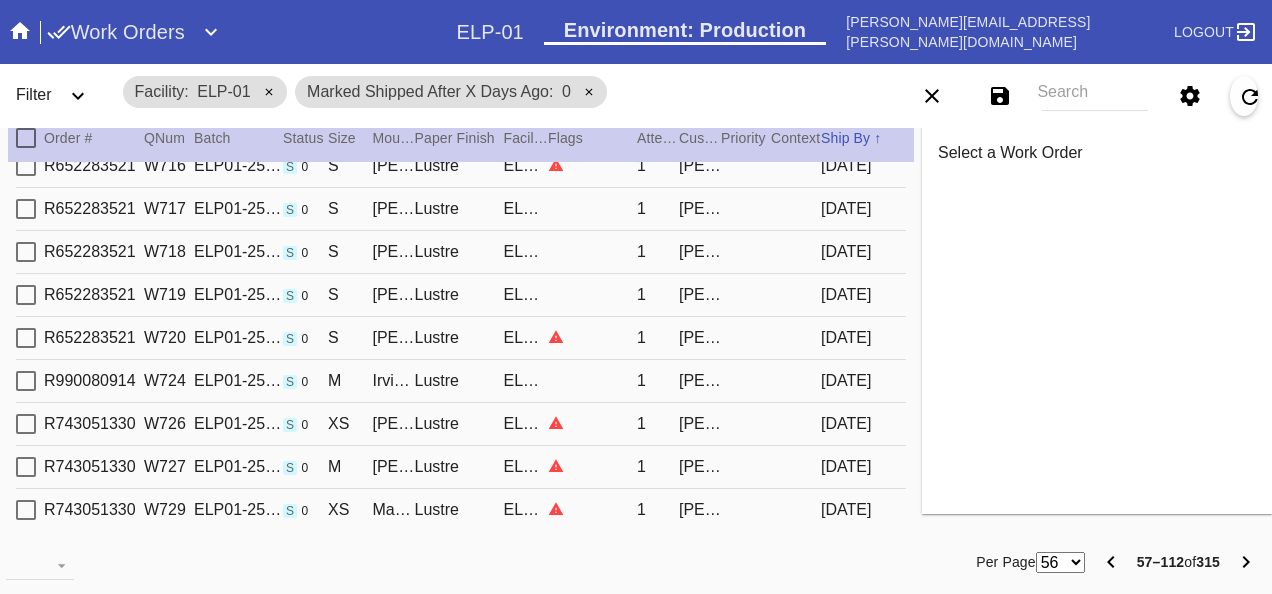 scroll, scrollTop: 26, scrollLeft: 0, axis: vertical 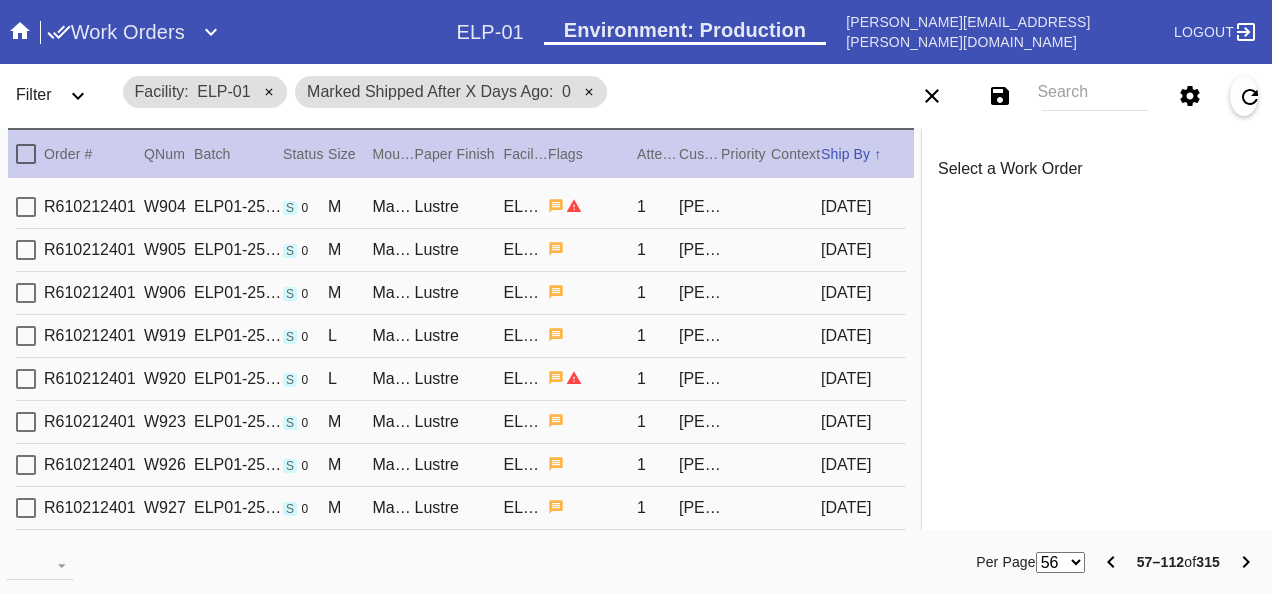 click 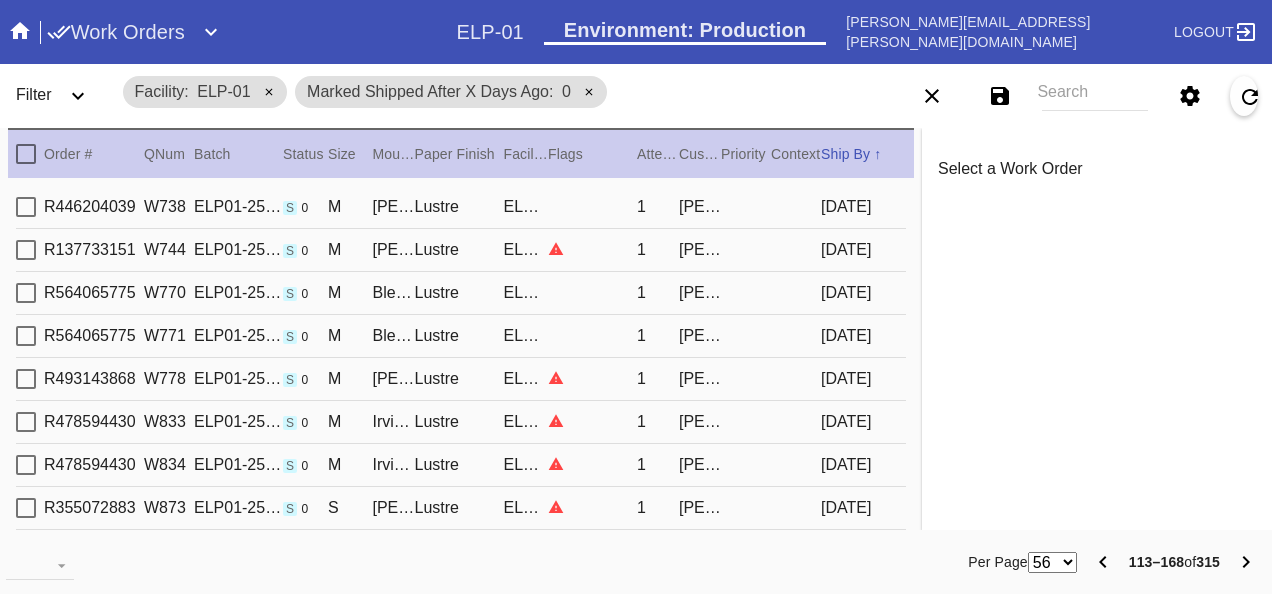 click on "Select a Work Order Print  ·  View Images  ·  Framing Spec  ·  Ship  ·  Update   Refetch Artwork ·  Location History " x "                                 Order: Order ID#: Line Item: Item Name: Work Order: Work Order ID#: Batch: Ship Group Schedule Work (Beta) Facility:   change RFID:
Assign RFID
Batch Batch New Batch Add to Batch Special Instructions on Order: Line Item Instructions: Processing Instructions: Work Order Instructions: Framing Specification Instructions: Ordered: 2nd leg: Art recv'd: Ship by Date: Workable on Date: Get-it-by Date: Ship to Store: No Precedence: Workcell Schedule Shipping:   ,   Billing:   ,   Change Shipping Address You can only change the shipping address before the Work Order is shipped. Shipping Address set on Work Order Override Ship via ITS
Customer Selections Frame / Mat:  /  Width × Height: " × " Frame" at bounding box center [1097, 169] 